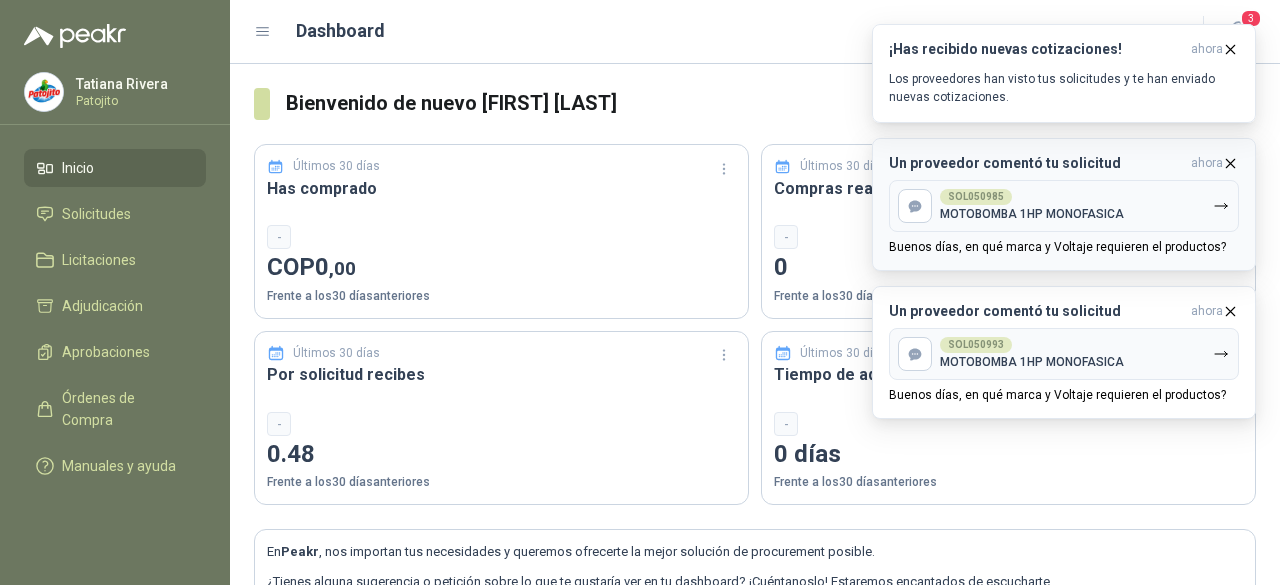 scroll, scrollTop: 0, scrollLeft: 0, axis: both 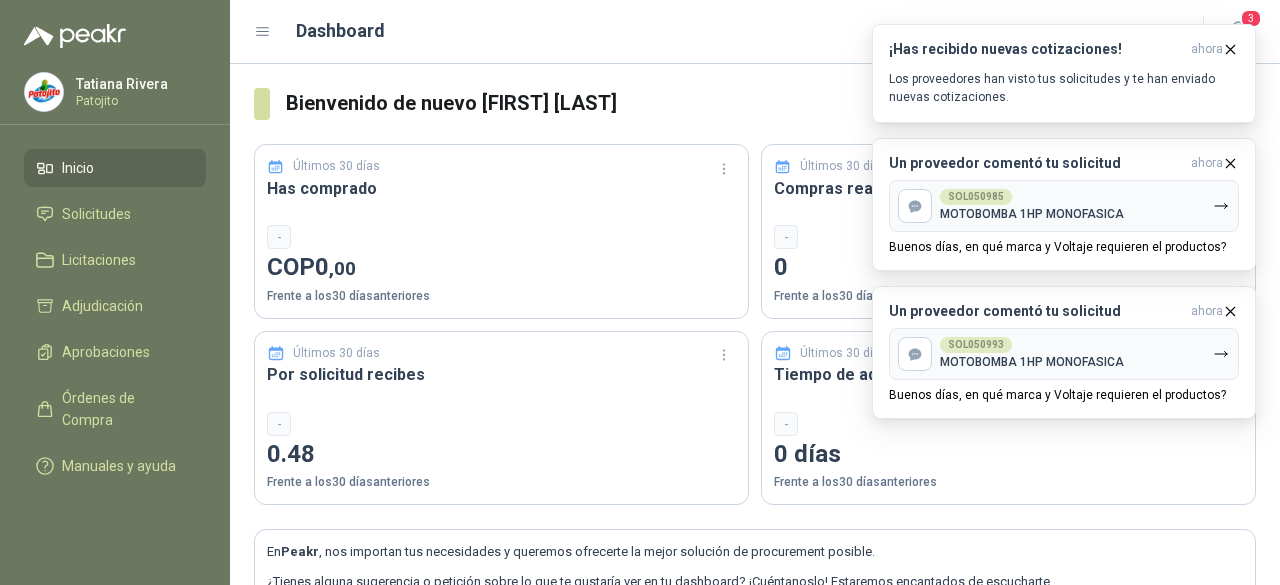drag, startPoint x: 85, startPoint y: 170, endPoint x: 109, endPoint y: 163, distance: 25 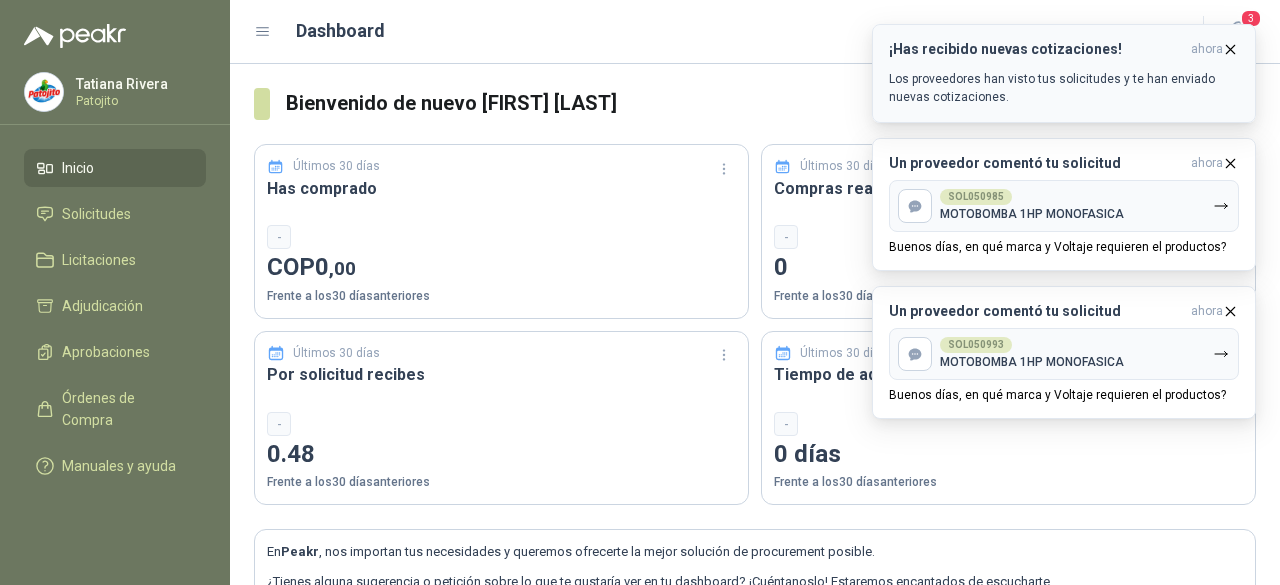 click on "¡Has recibido nuevas cotizaciones! ahora   Los proveedores han visto tus solicitudes y te han enviado nuevas cotizaciones." at bounding box center [1064, 73] 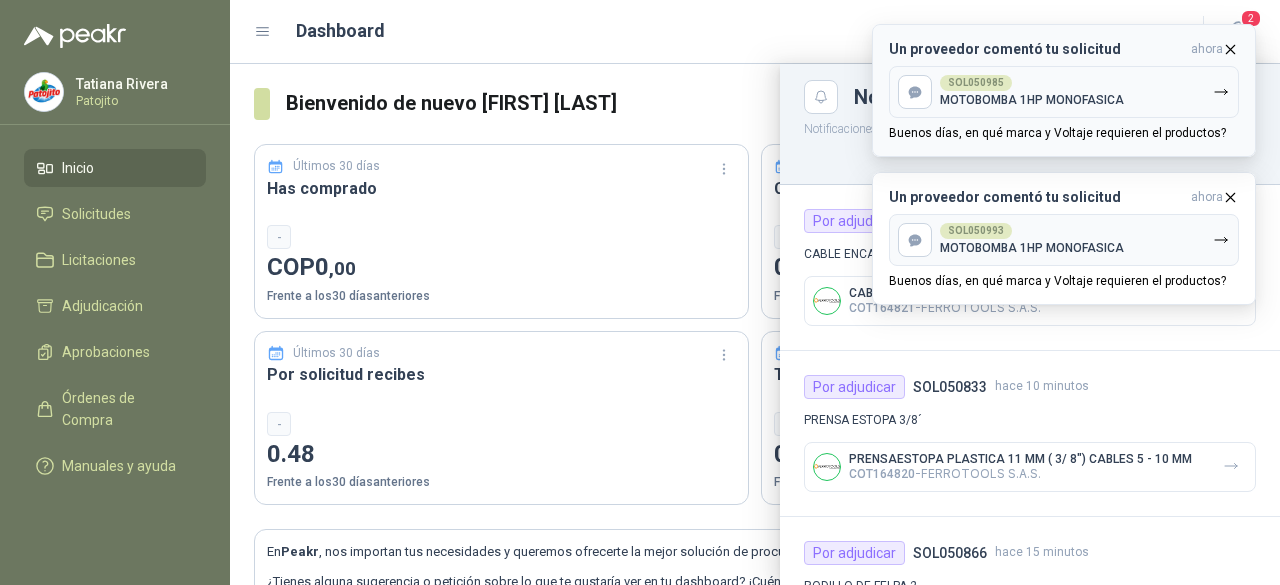 click 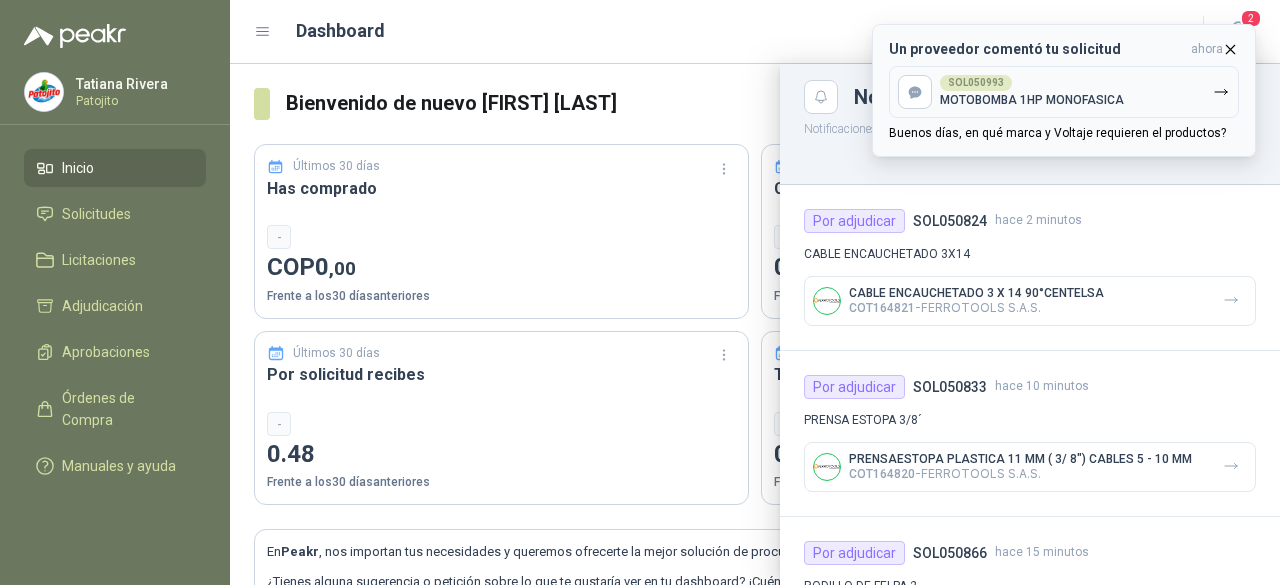 click 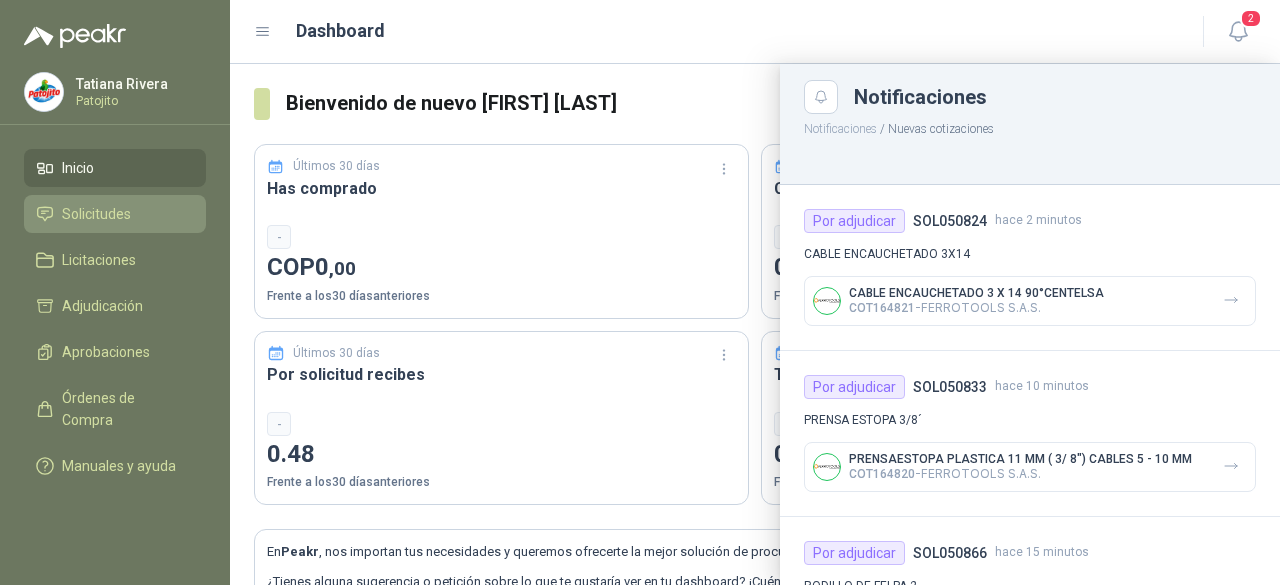 click on "Solicitudes" at bounding box center [96, 214] 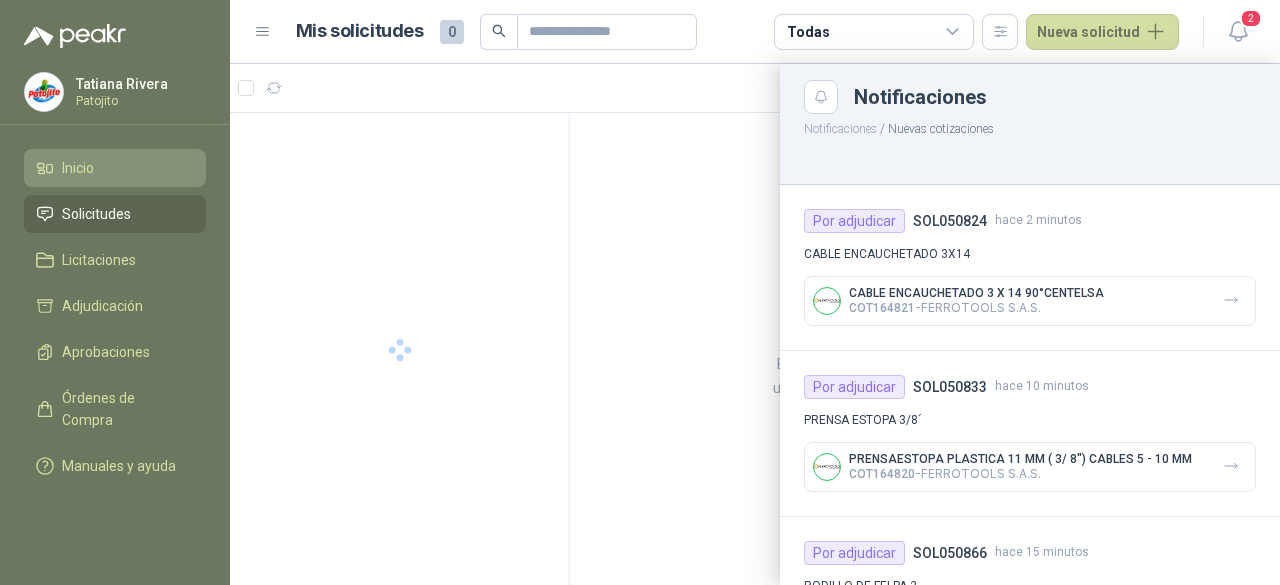 click on "Inicio" at bounding box center (115, 168) 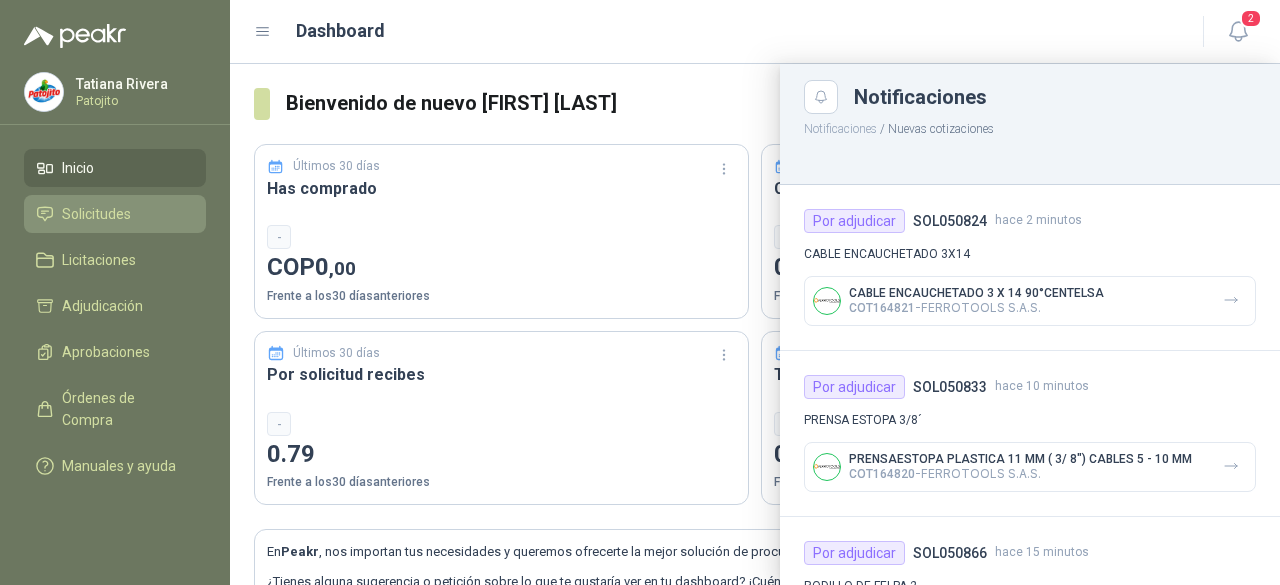 click on "Solicitudes" at bounding box center [96, 214] 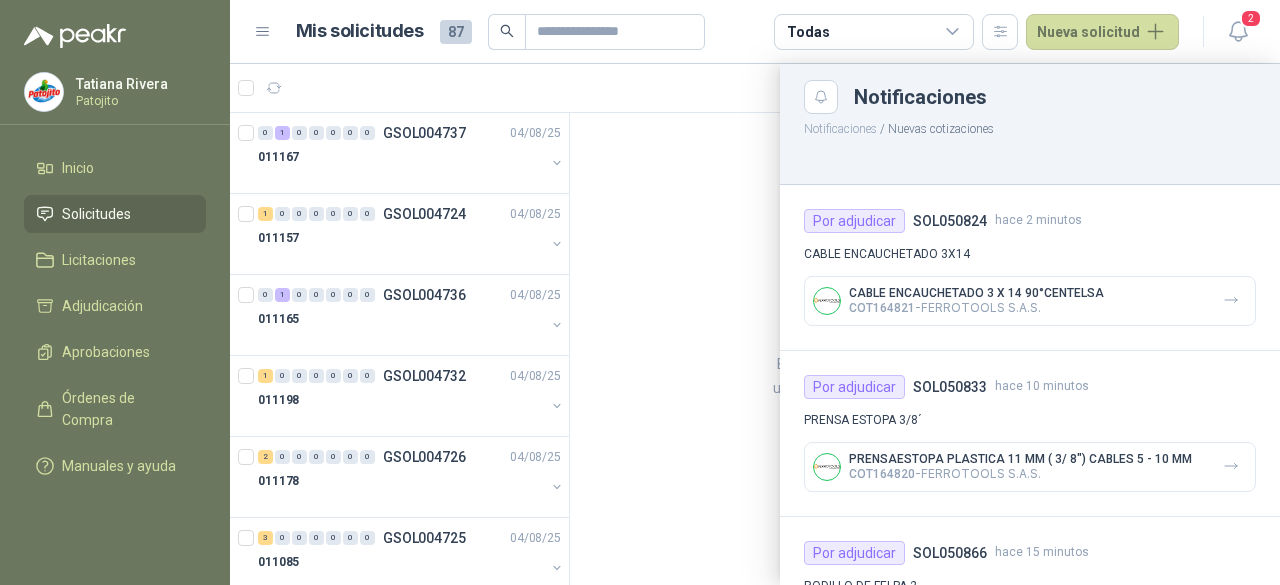 click at bounding box center (755, 324) 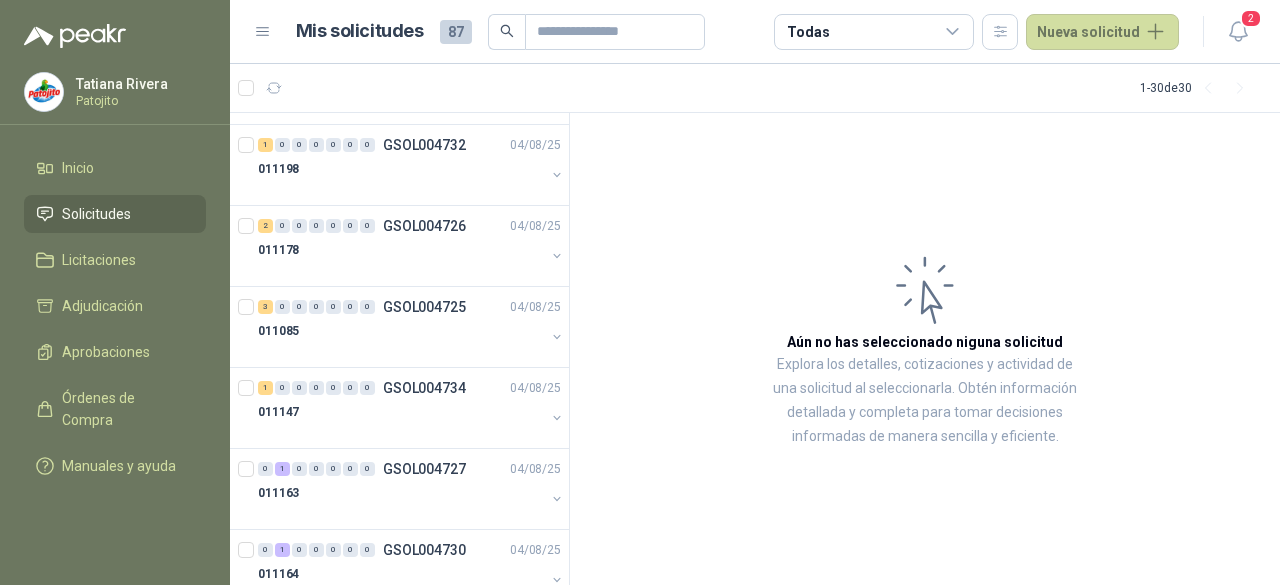 scroll, scrollTop: 0, scrollLeft: 0, axis: both 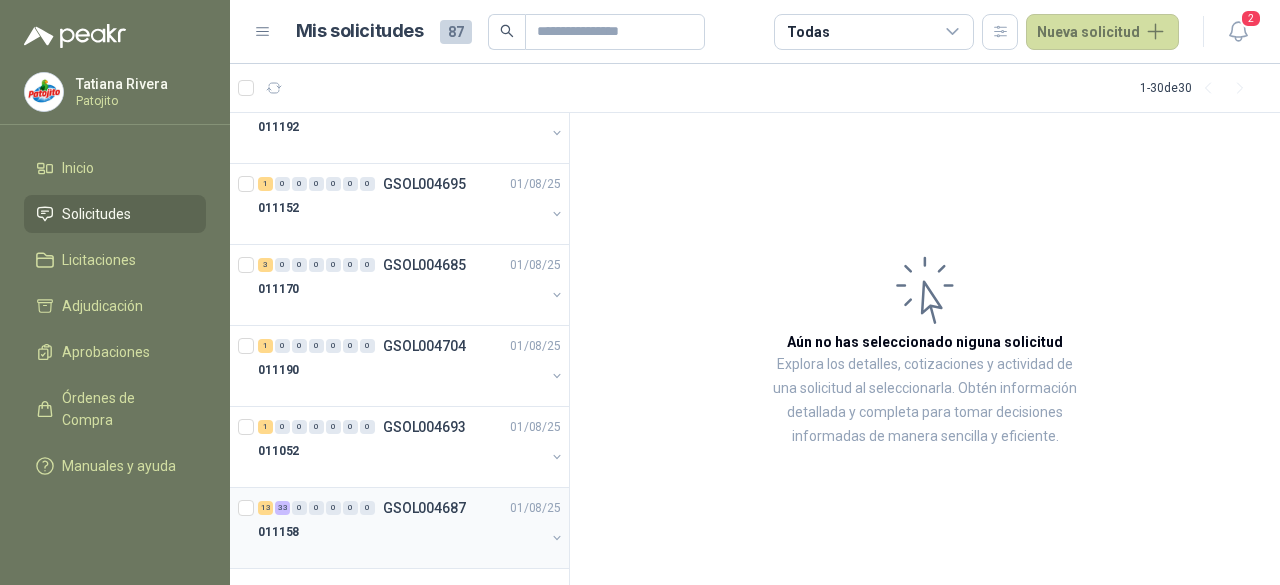click on "011158" at bounding box center [401, 532] 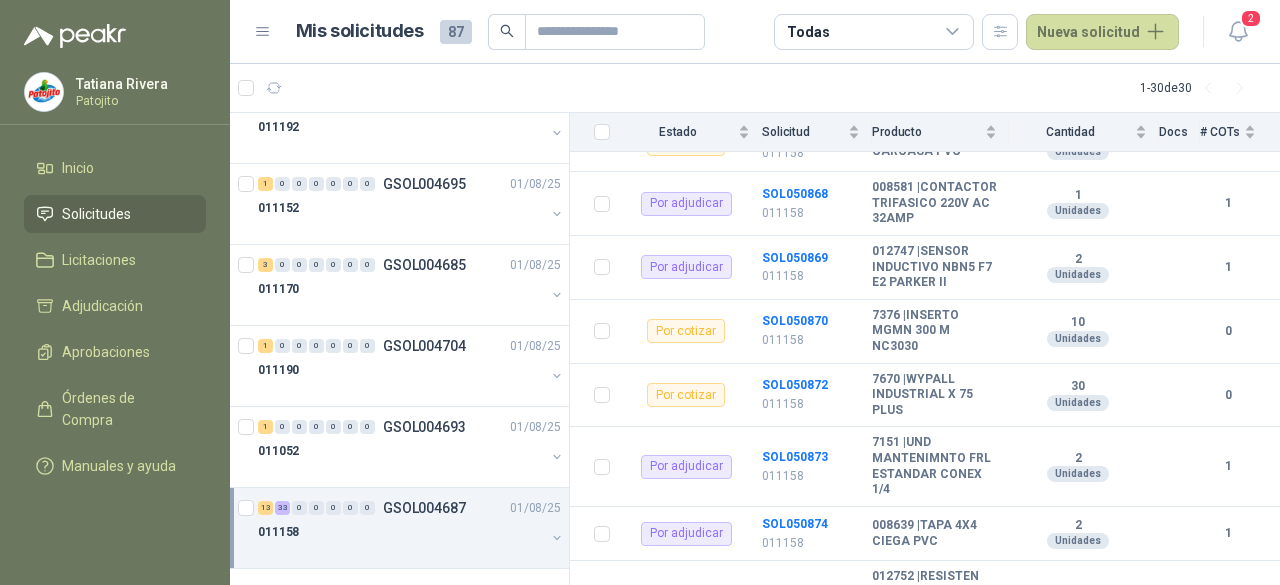 scroll, scrollTop: 2200, scrollLeft: 0, axis: vertical 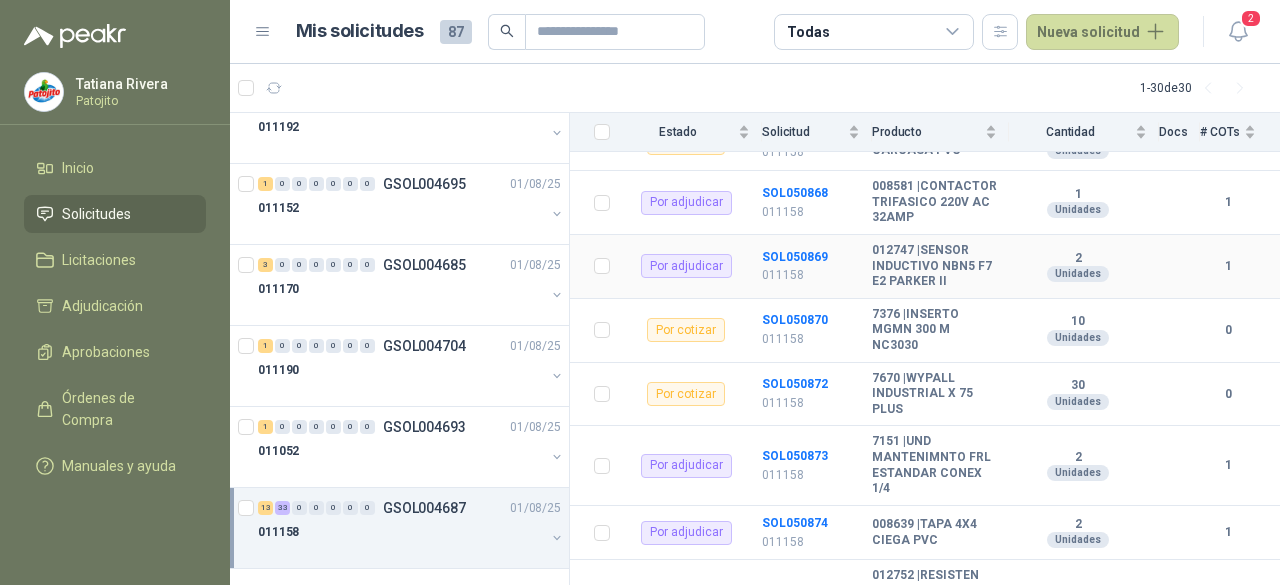 click on "012747 |  SENSOR INDUCTIVO NBN5 F7 E2 PARKER II" at bounding box center [934, 266] 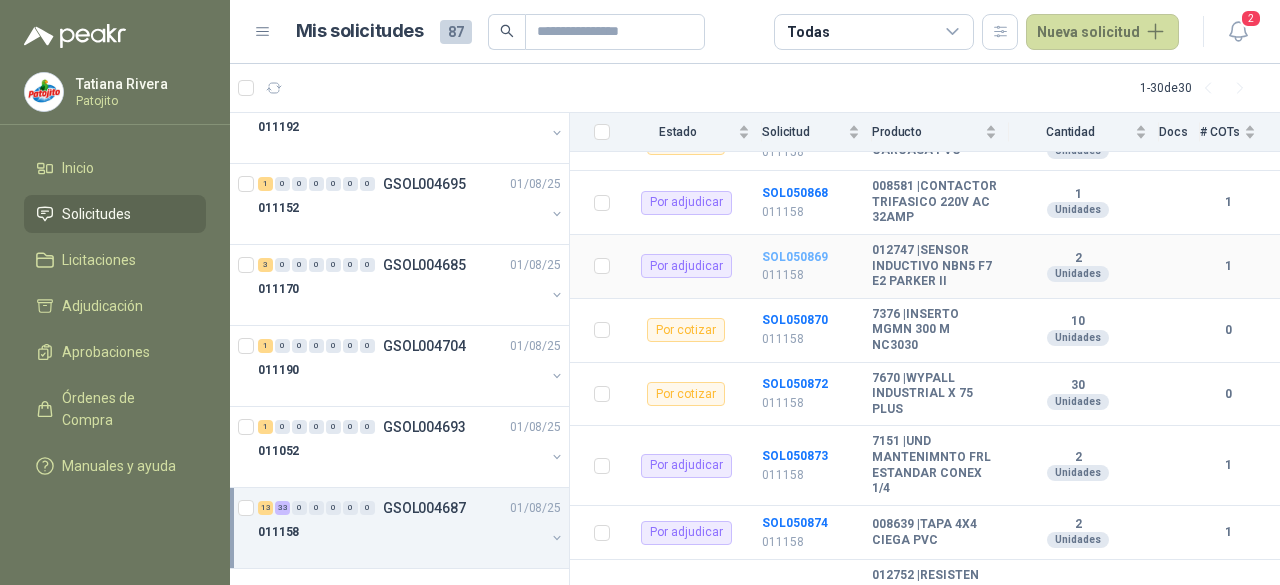 click on "SOL050869" at bounding box center (795, 257) 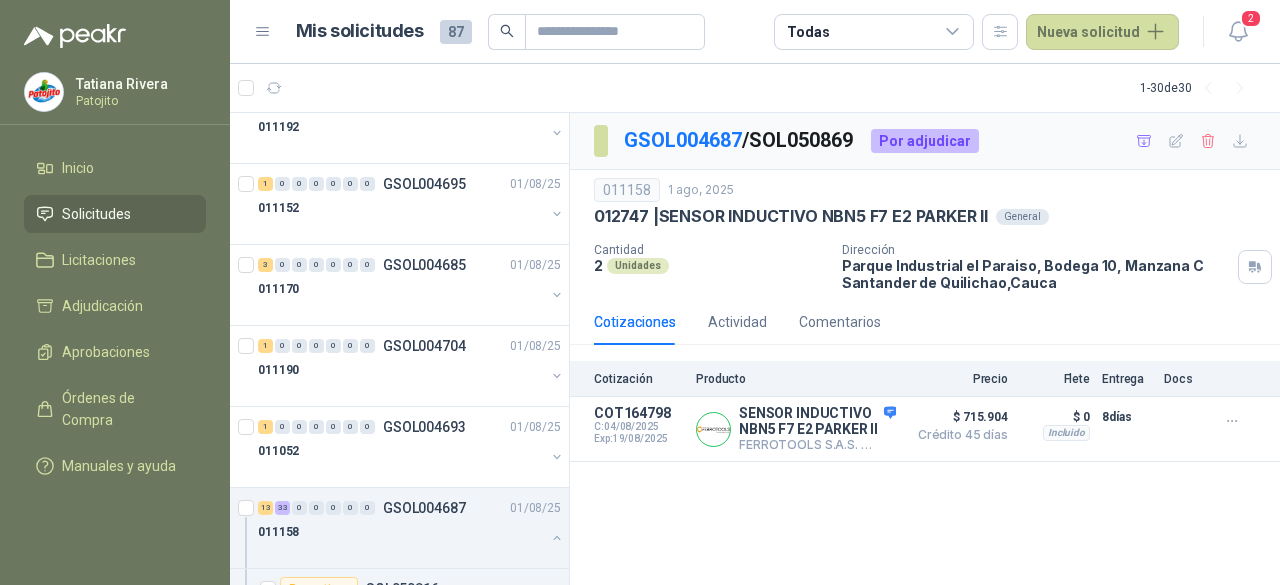click on "Solicitudes" at bounding box center (96, 214) 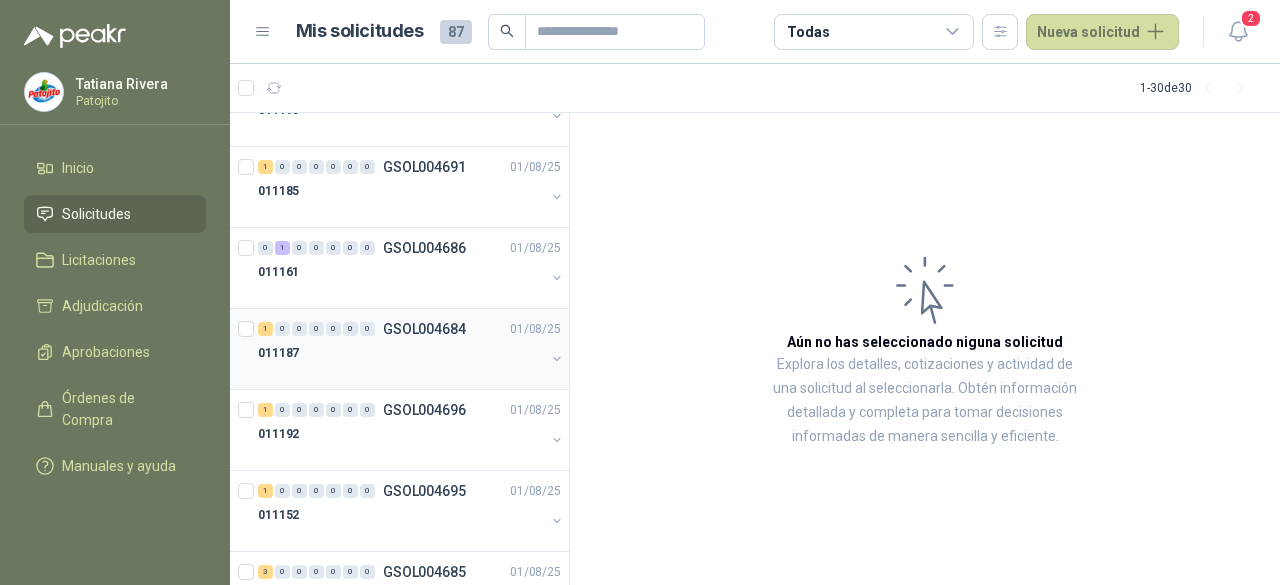 scroll, scrollTop: 1674, scrollLeft: 0, axis: vertical 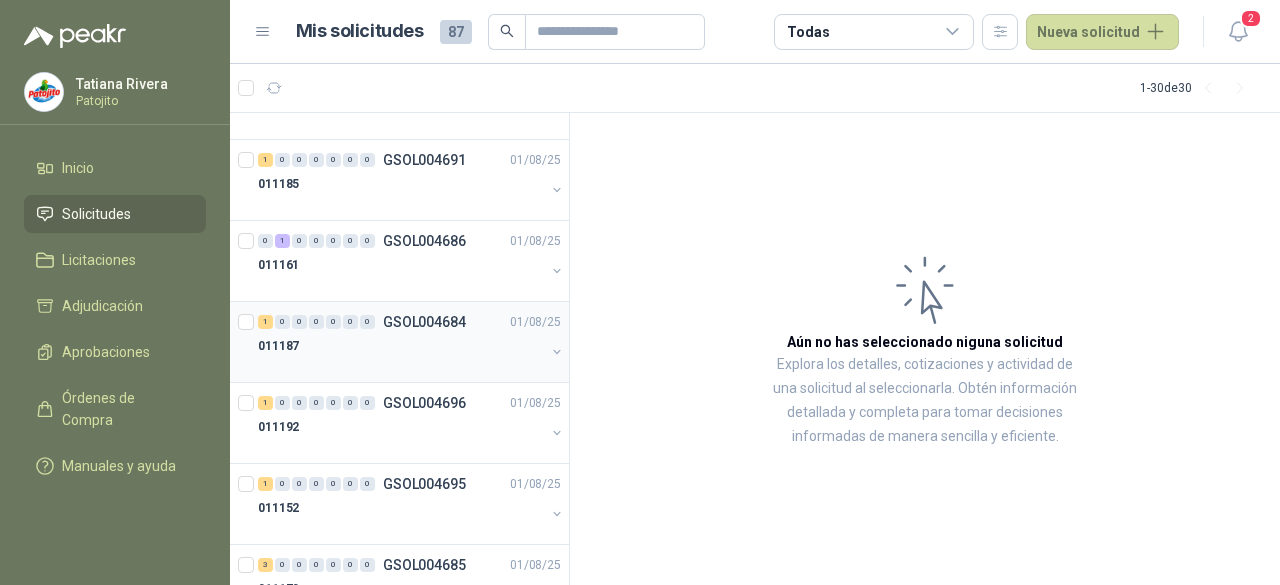 click on "GSOL004684" at bounding box center [424, 322] 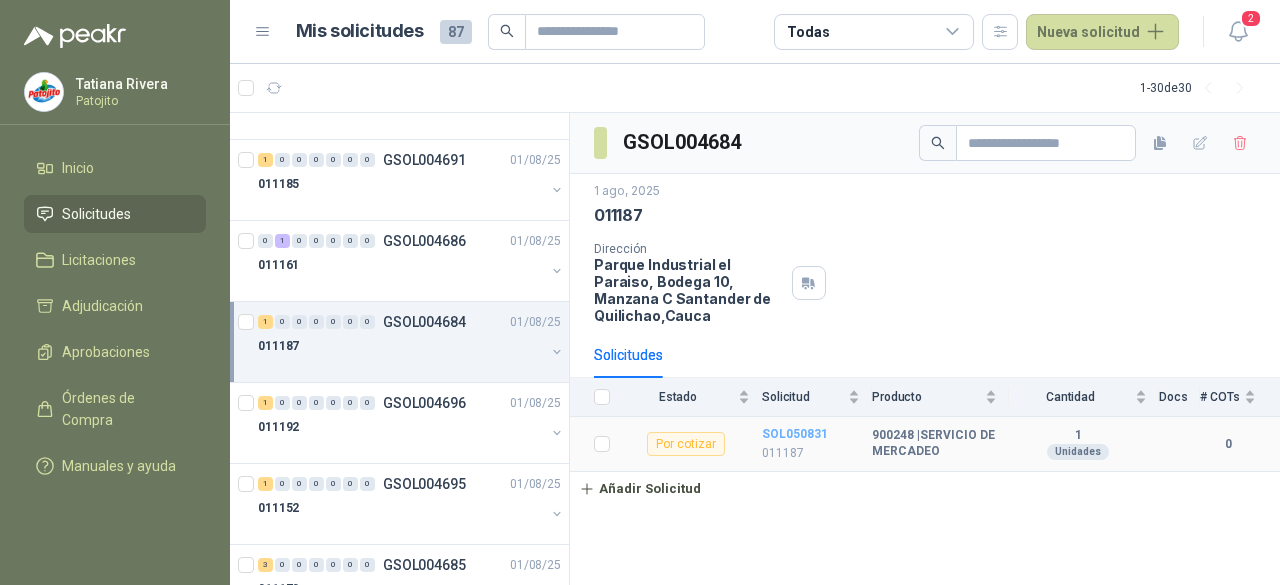 click on "SOL050831" at bounding box center (795, 434) 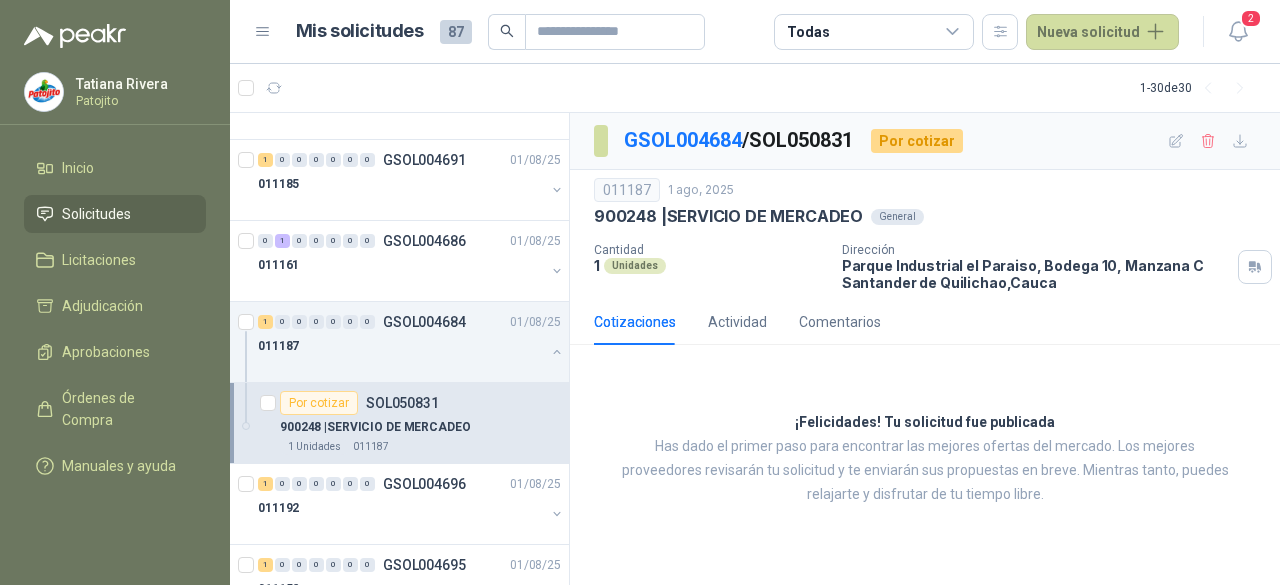 click on "¡Felicidades! Tu solicitud fue publicada Has dado el primer paso para encontrar las mejores ofertas del mercado. Los mejores proveedores revisarán tu solicitud y te enviarán sus propuestas en breve. Mientras tanto, puedes relajarte y disfrutar de tu tiempo libre." at bounding box center (925, 459) 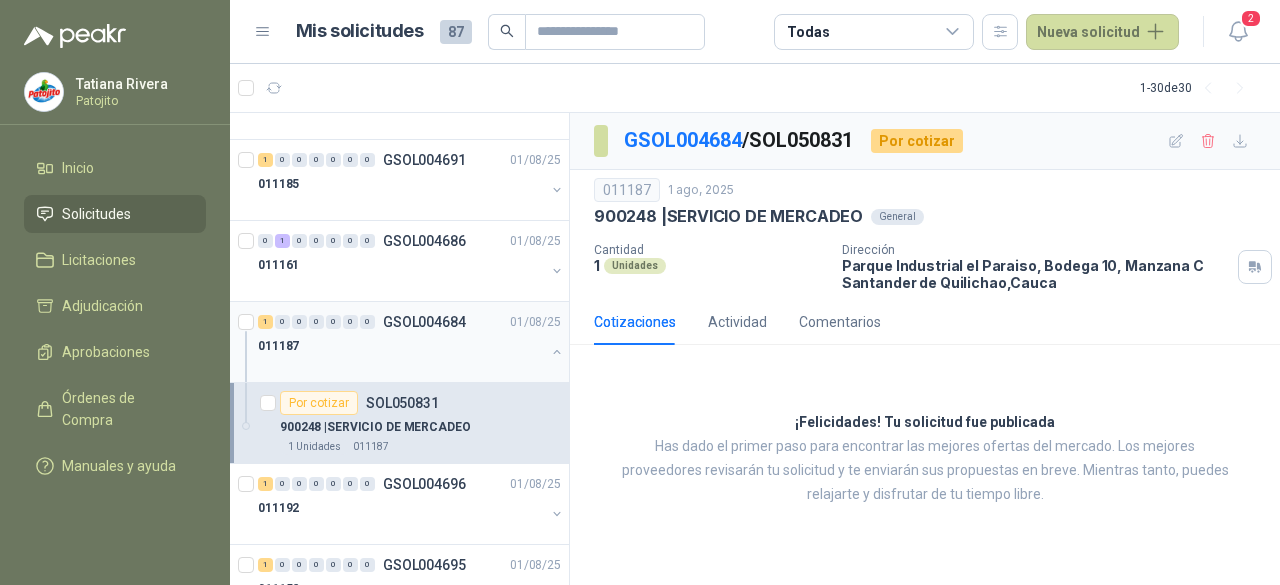 click at bounding box center (401, 366) 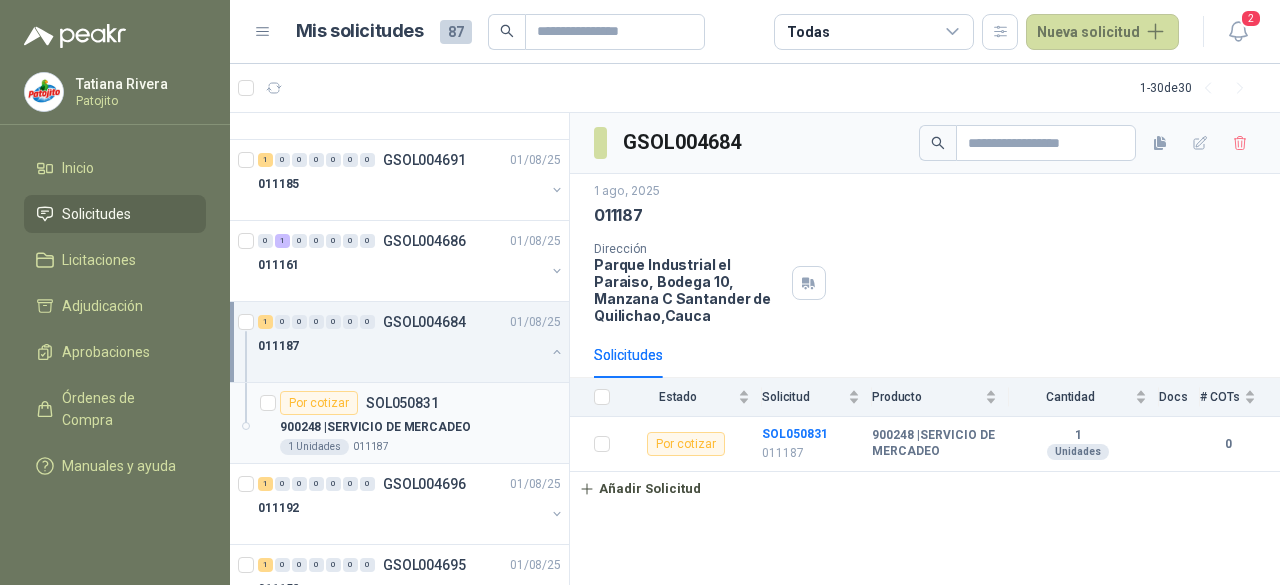 click on "900248 |  SERVICIO DE MERCADEO" at bounding box center [375, 427] 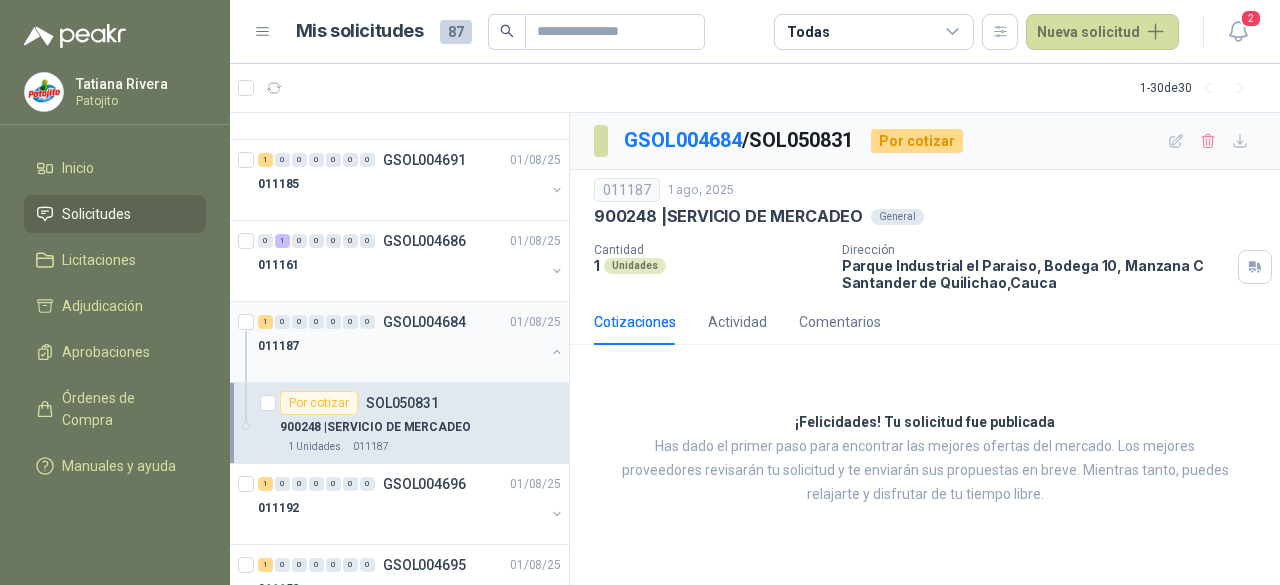 click on "011187" at bounding box center [401, 346] 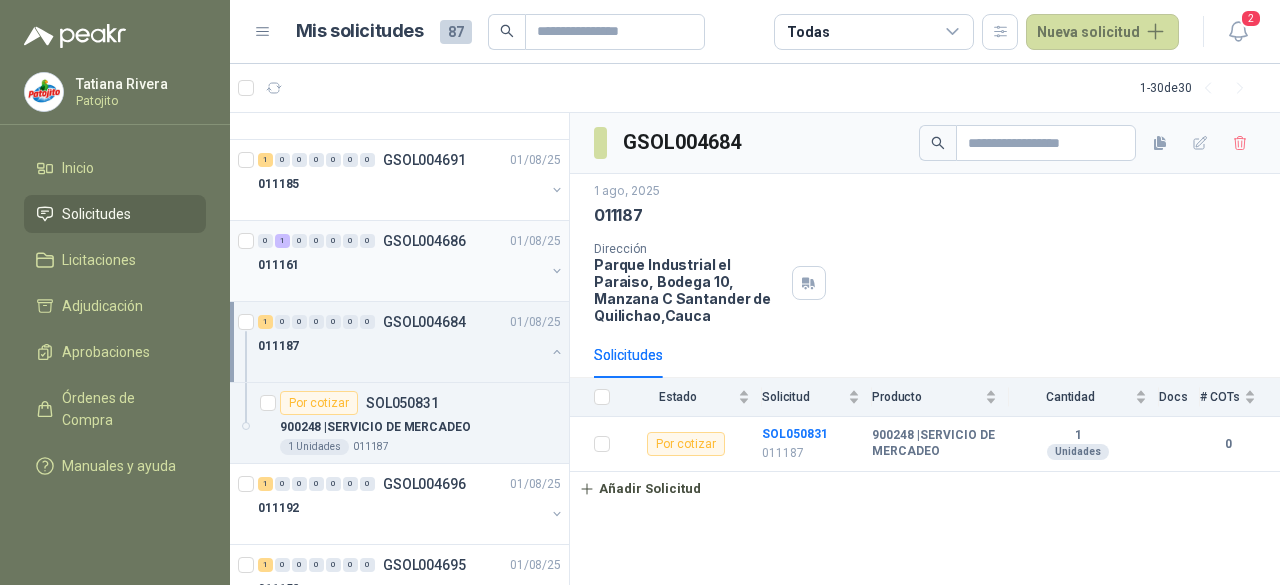 click on "011161" at bounding box center (401, 265) 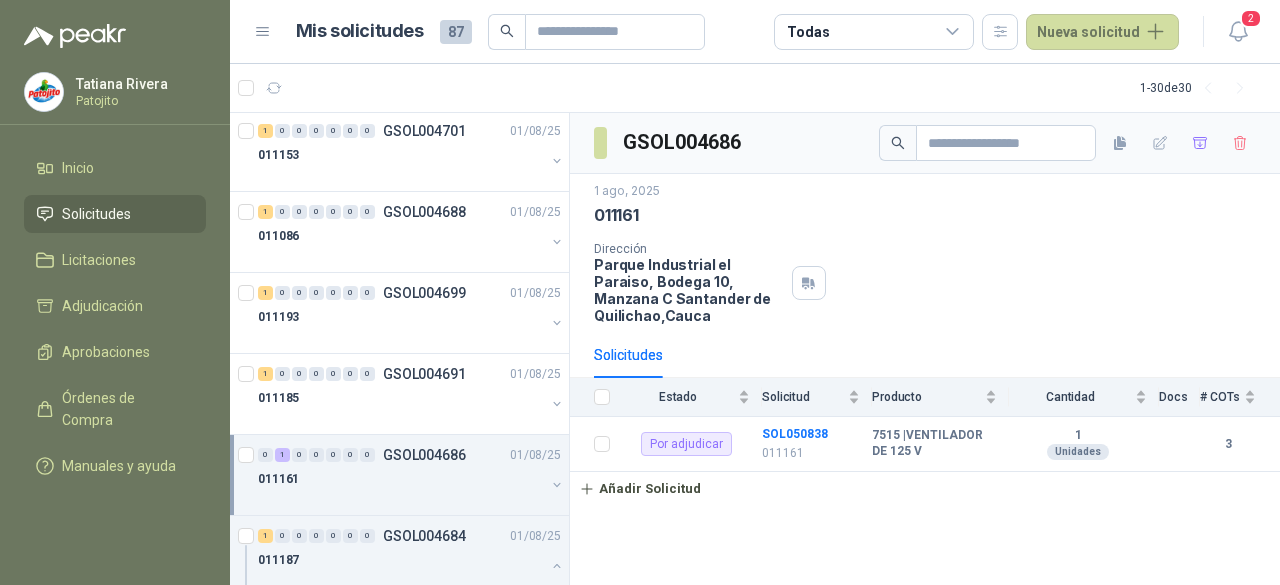 scroll, scrollTop: 1374, scrollLeft: 0, axis: vertical 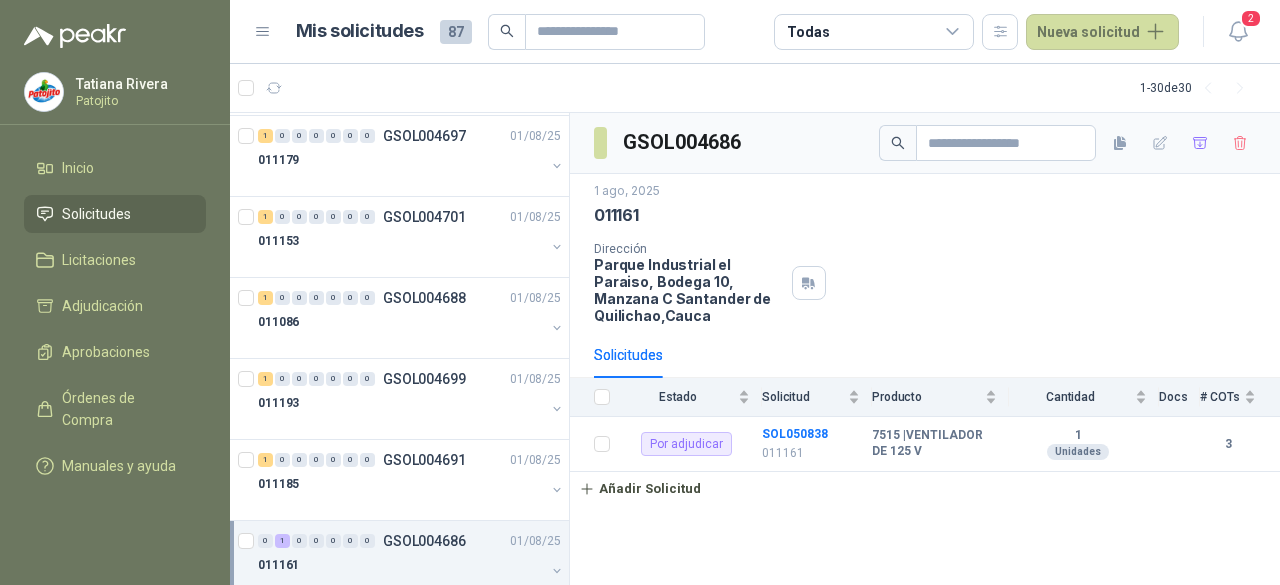 click on "Solicitudes" at bounding box center [115, 214] 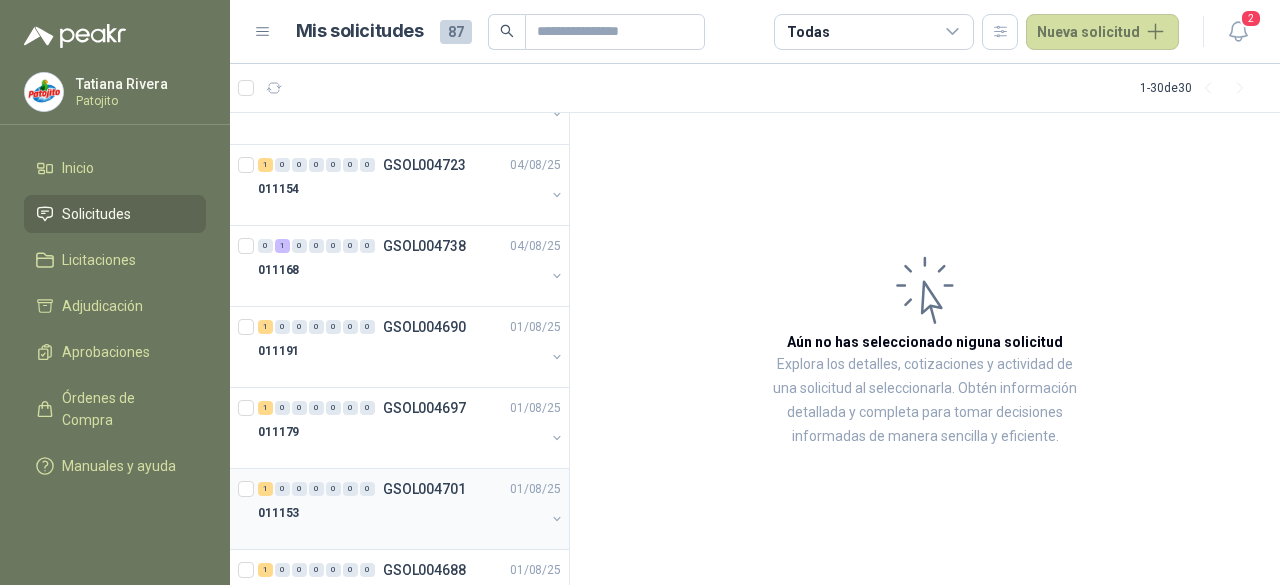 scroll, scrollTop: 1074, scrollLeft: 0, axis: vertical 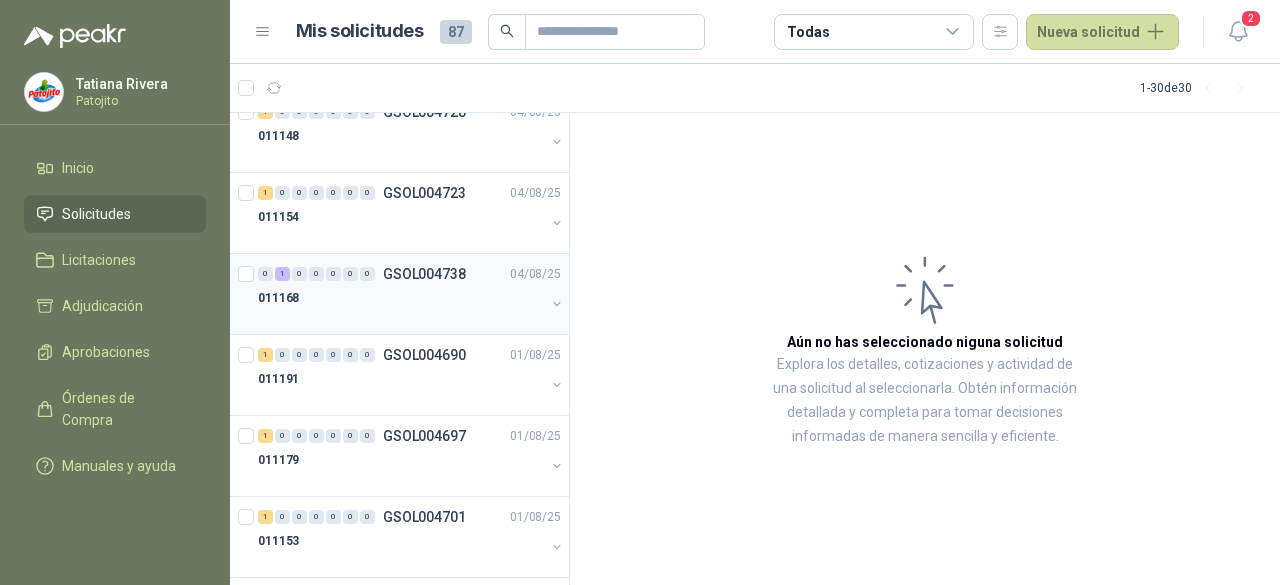 click on "011168" at bounding box center [401, 298] 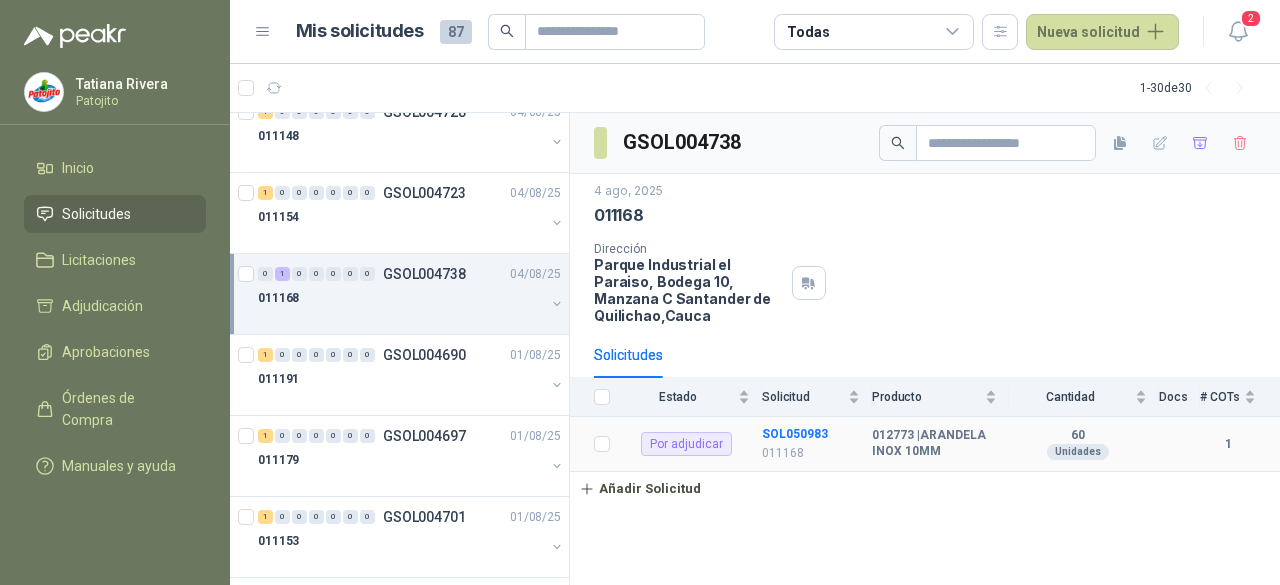 drag, startPoint x: 922, startPoint y: 451, endPoint x: 877, endPoint y: 441, distance: 46.09772 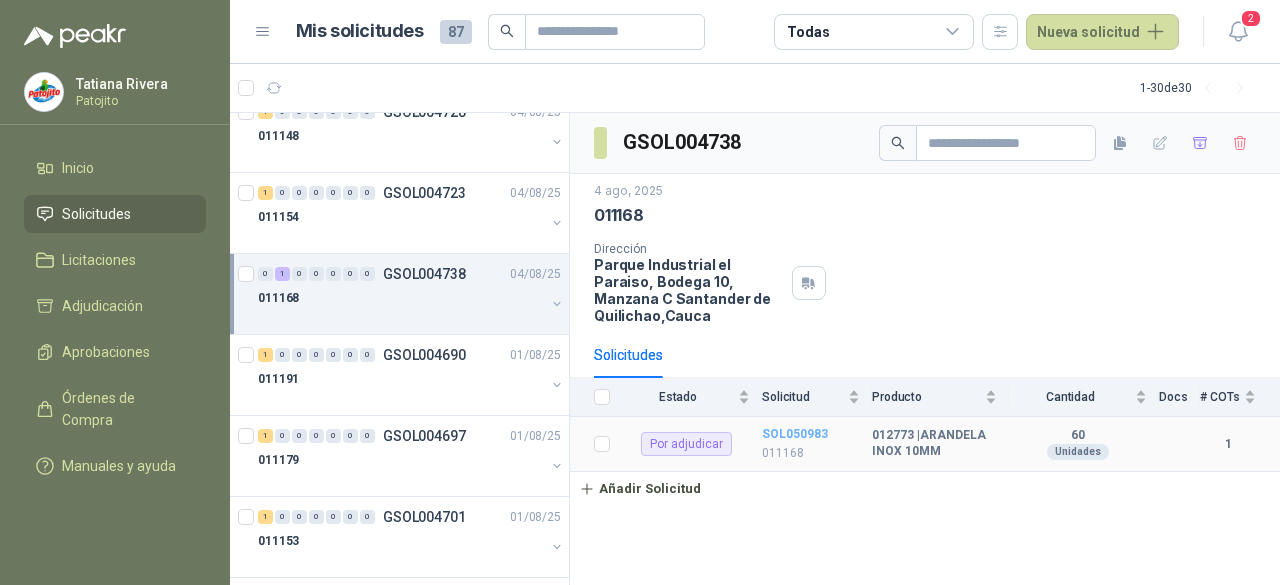 click on "SOL050983" at bounding box center (795, 434) 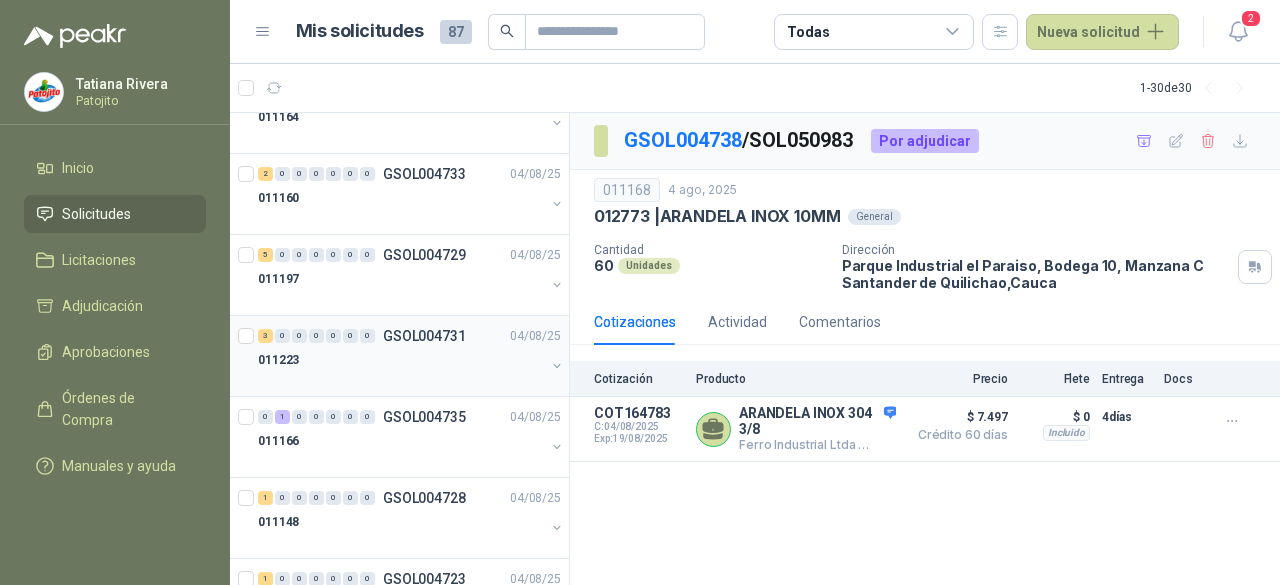 scroll, scrollTop: 674, scrollLeft: 0, axis: vertical 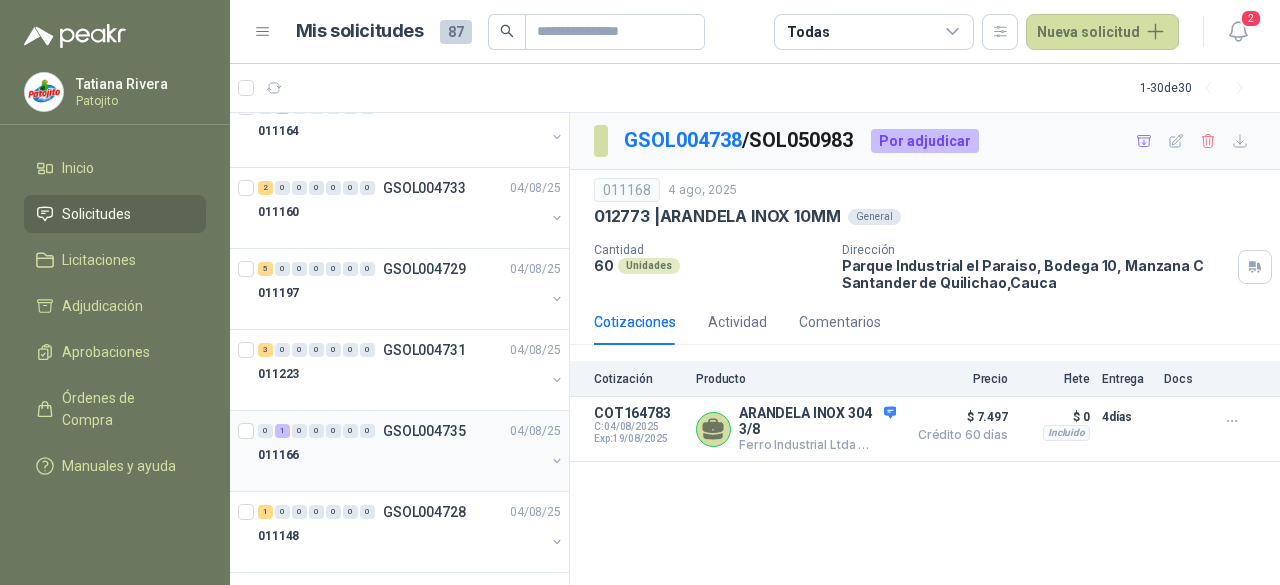 click on "0" at bounding box center [333, 431] 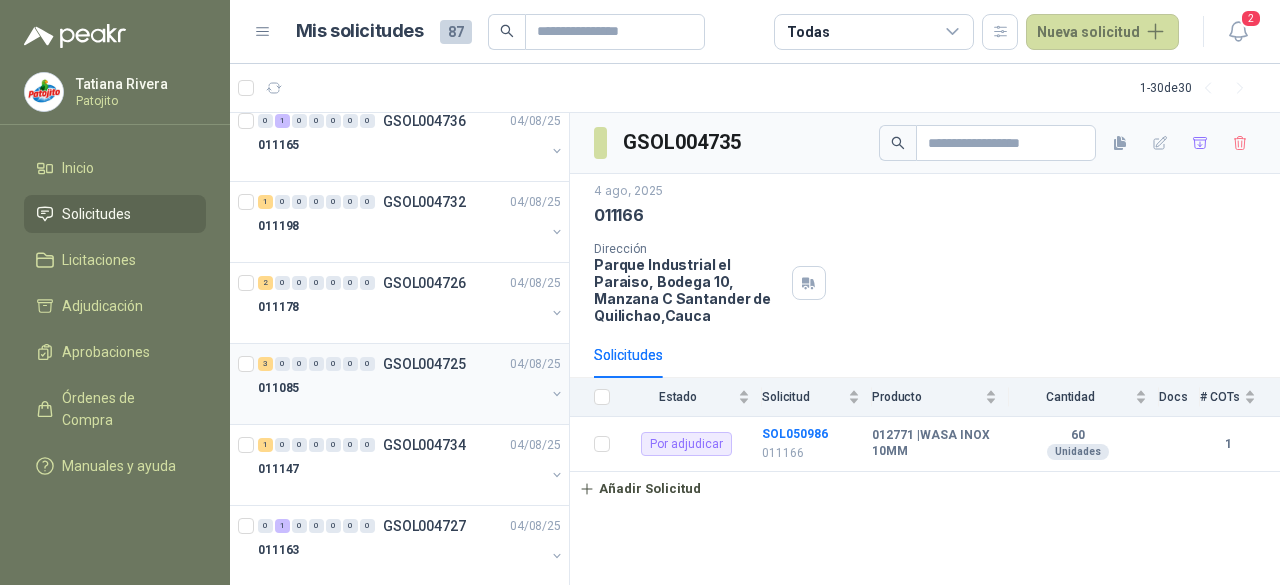 scroll, scrollTop: 274, scrollLeft: 0, axis: vertical 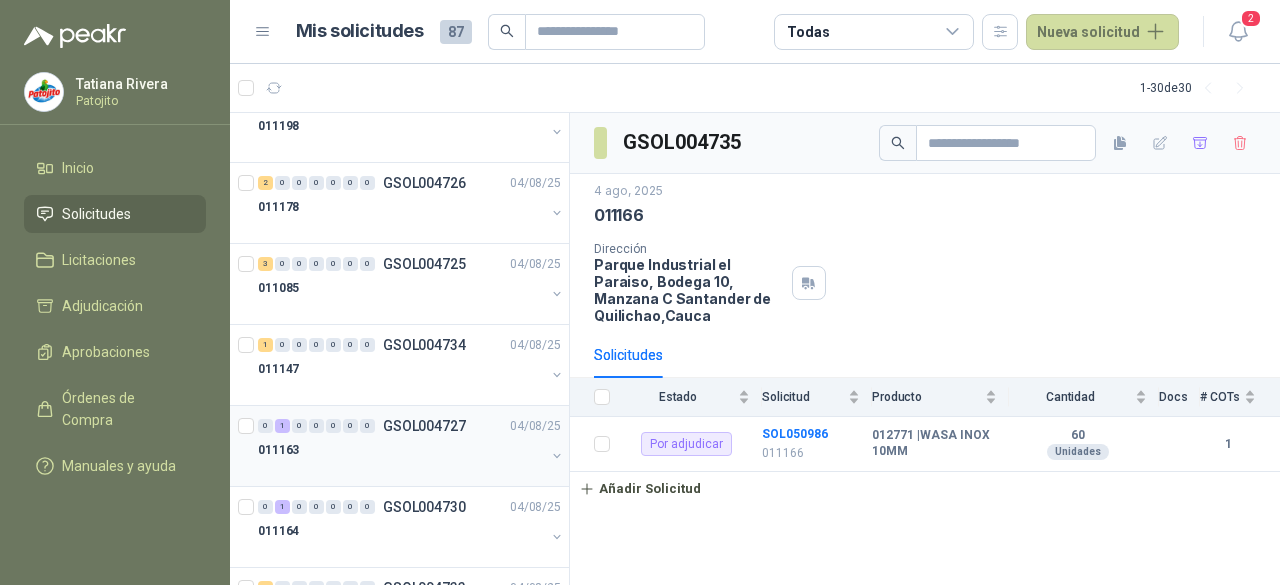click on "011163" at bounding box center (401, 450) 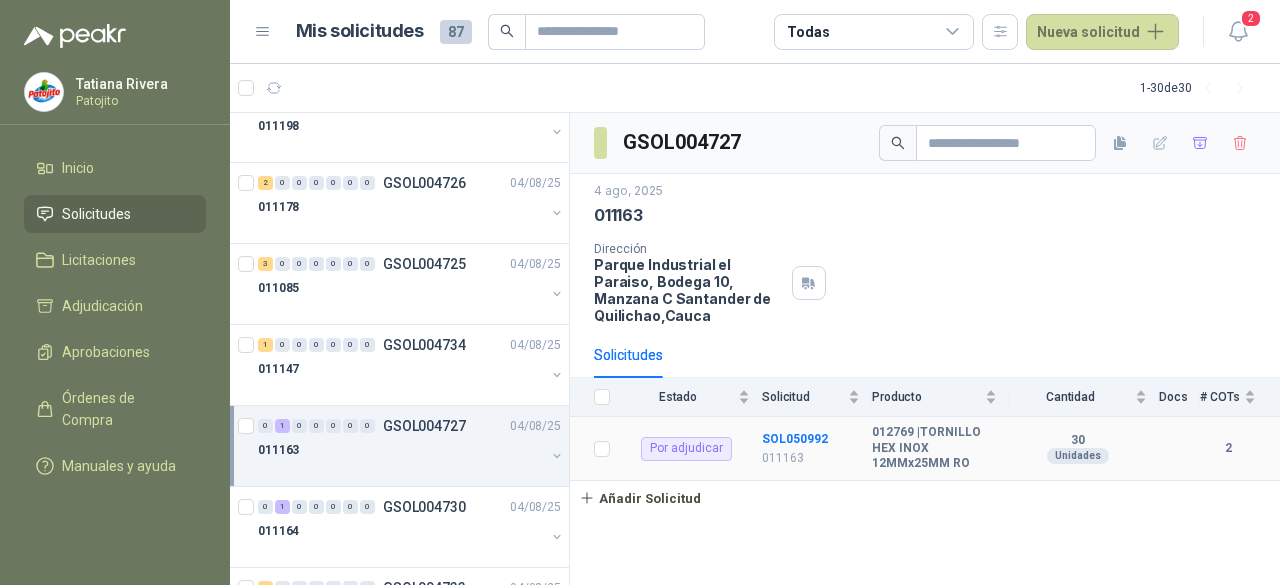 click on "012769 |  TORNILLO HEX INOX 12MMx25MM RO" at bounding box center (934, 448) 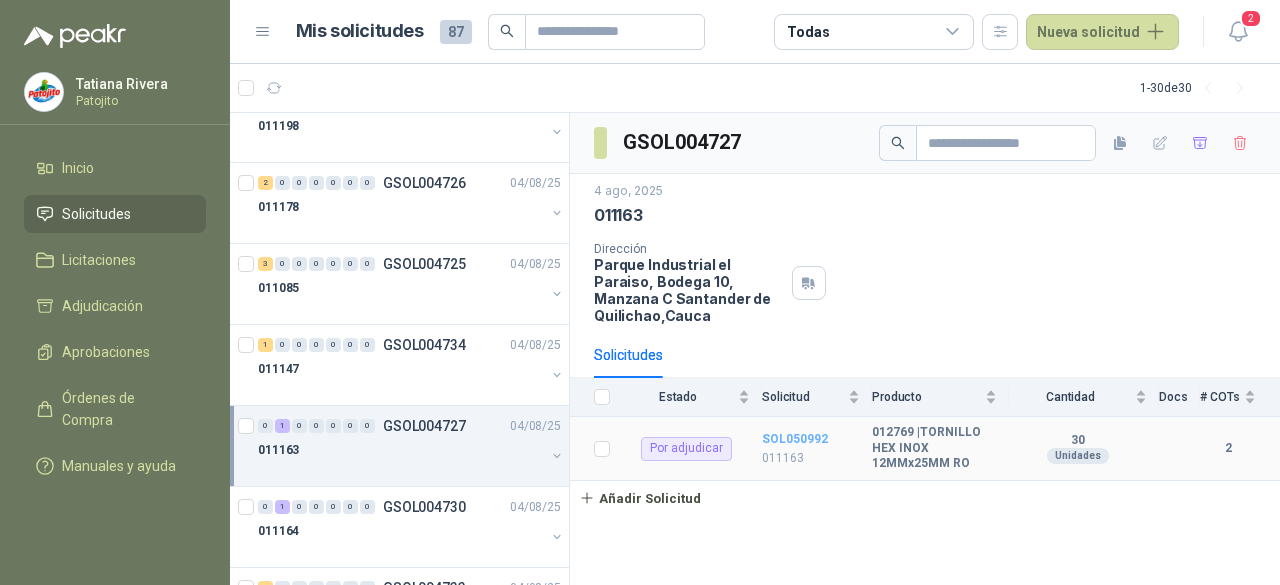 click on "SOL050992" at bounding box center (795, 439) 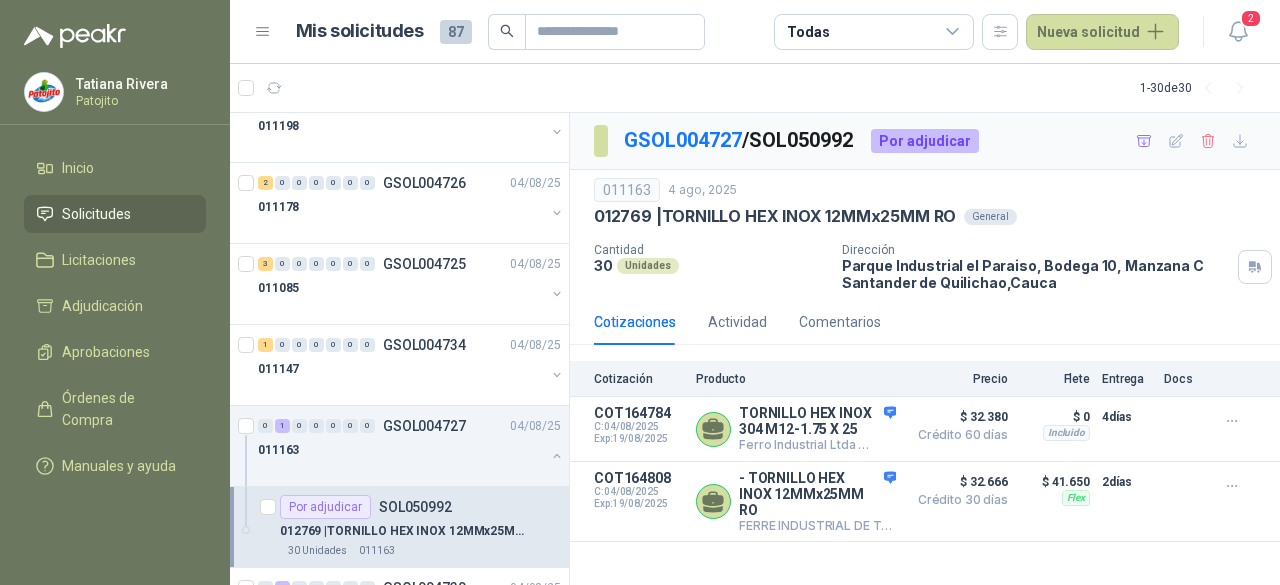click on "GSOL004727  /  SOL050992 Por adjudicar         011163 4 ago, 2025   012769 |  TORNILLO HEX INOX 12MMx25MM RO General Cantidad 30   Unidades Dirección Parque Industrial el Paraiso, Bodega 10, Manzana C   [CITY],  [STATE] Cotizaciones Actividad Comentarios Cotización Producto Precio Flete Entrega Docs COT164784 C:  04/08/2025 Exp:  19/08/2025 TORNILLO HEX INOX 304 M12-1.75 X 25   Ferro Industrial Ltda   Directo Detalles $ 32.380 Crédito 60 días $ 32.380 Crédito 60 días Incluido   $ 0 Entrega:    4  días $ 0 Incluido   4  días COT164808 C:  04/08/2025 Exp:  19/08/2025 - TORNILLO HEX INOX 12MMx25MM RO   FERRE INDUSTRIAL DE TORNILLOS SAS   Detalles $ 32.666 Crédito 30 días $ 32.666 Crédito 30 días Flex   $ 41.650 Entrega:    2  días $ 41.650 Flex   2  días" at bounding box center [925, 349] 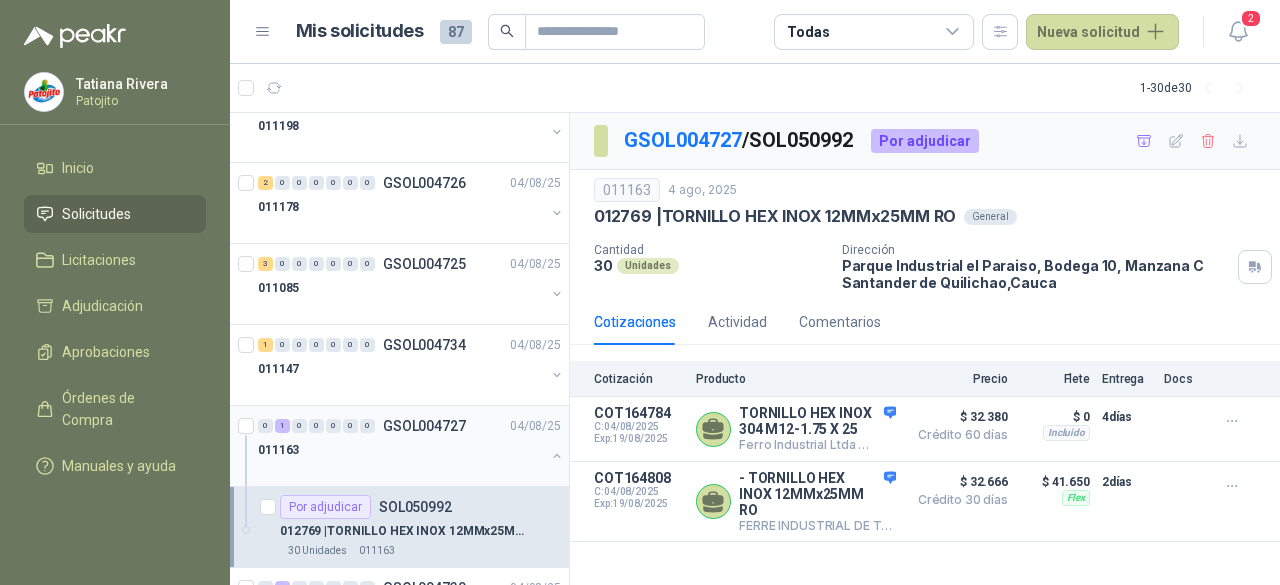 click on "011163" at bounding box center [401, 450] 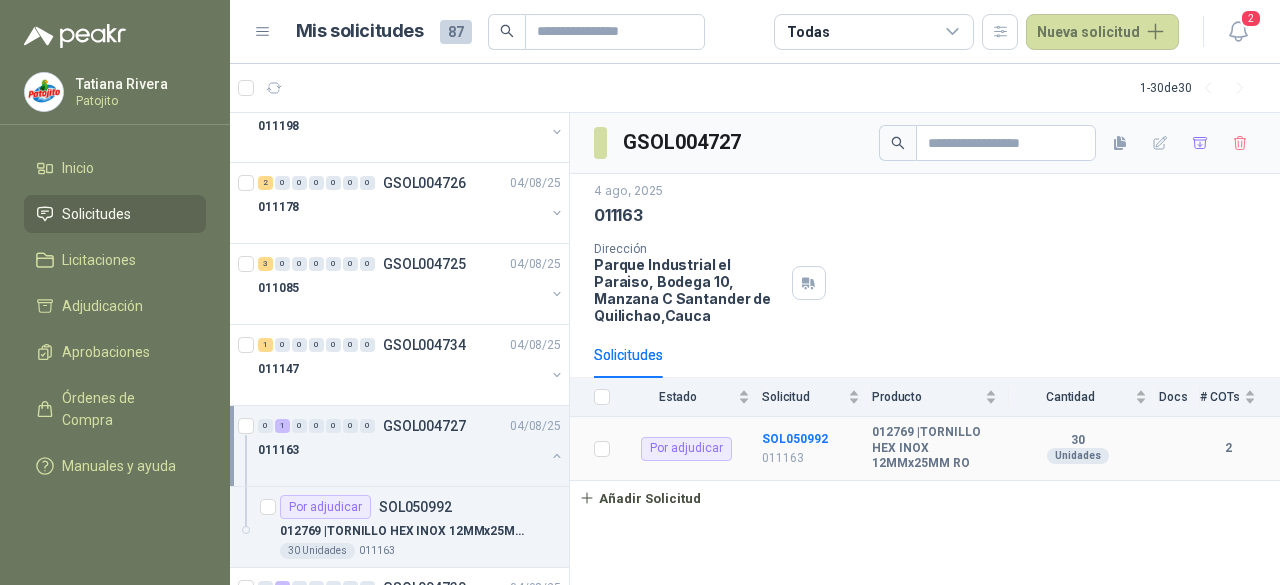 click on "012769 |  TORNILLO HEX INOX 12MMx25MM RO" at bounding box center (934, 448) 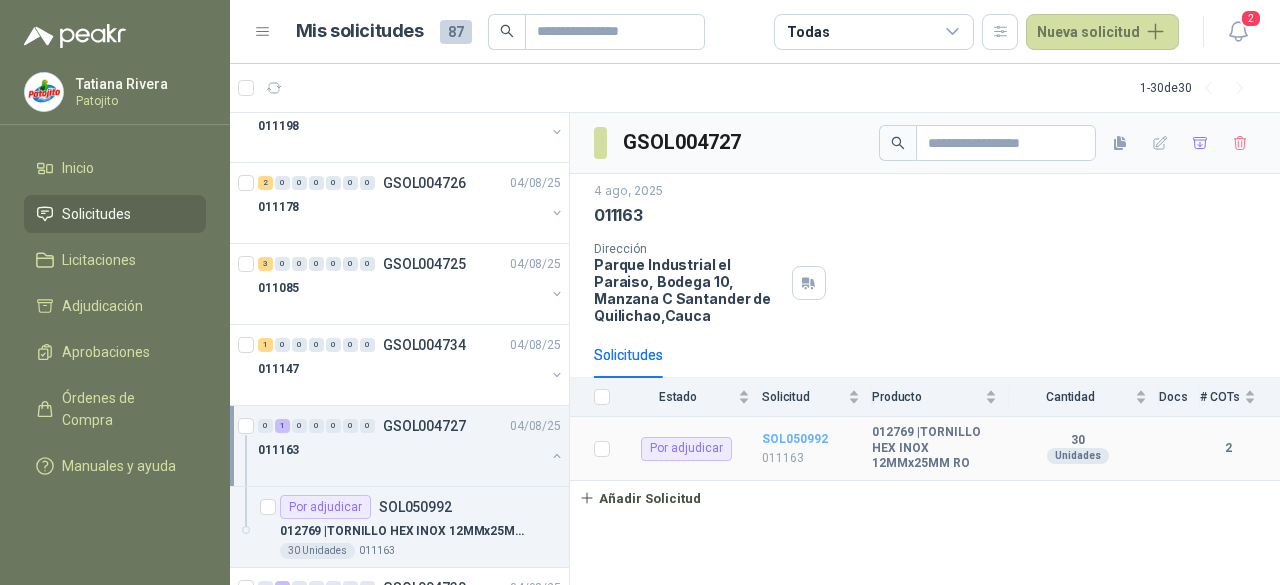 click on "SOL050992" at bounding box center [795, 439] 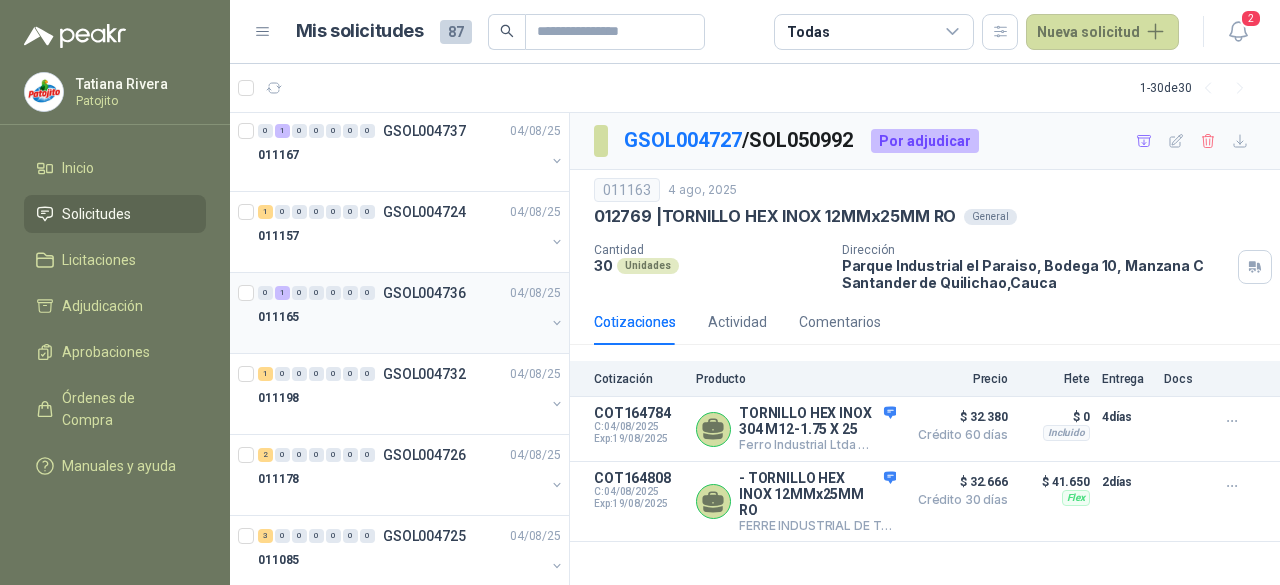 scroll, scrollTop: 0, scrollLeft: 0, axis: both 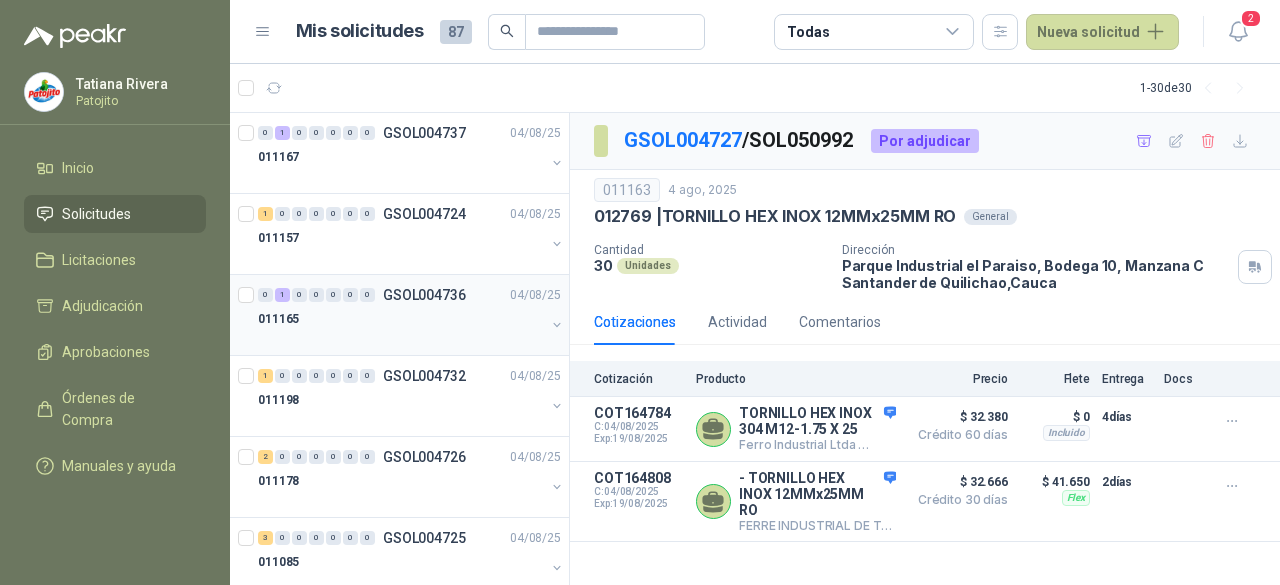 click on "GSOL004736" at bounding box center (424, 295) 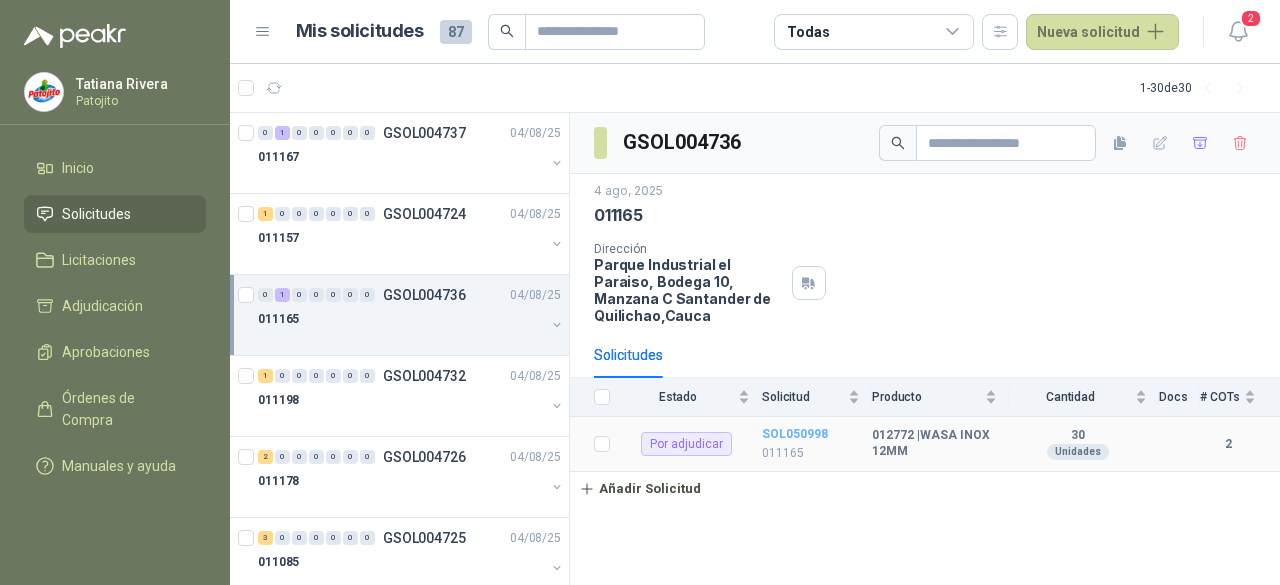 click on "SOL050998" at bounding box center (795, 434) 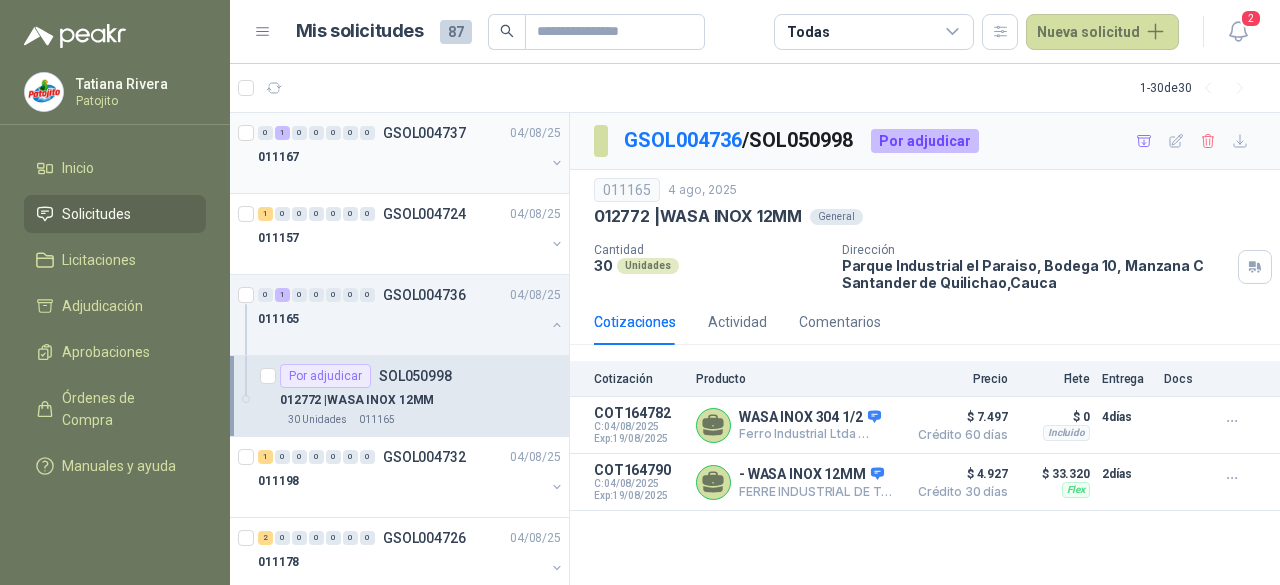 click on "011167" at bounding box center [401, 157] 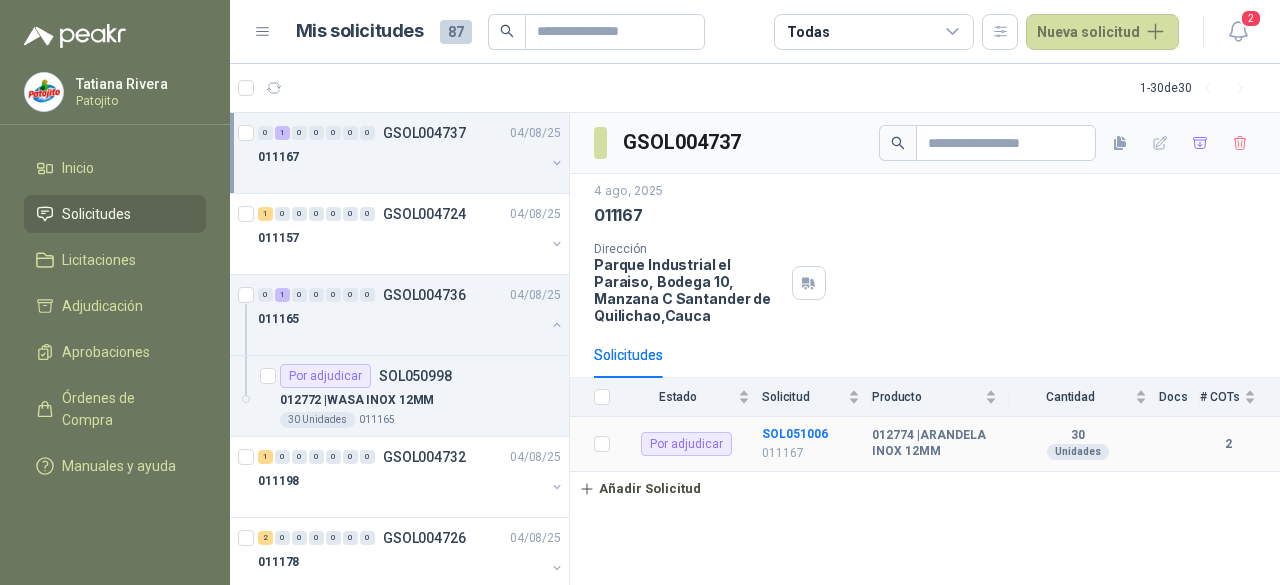 click on "012774 |  ARANDELA INOX 12MM" at bounding box center [934, 443] 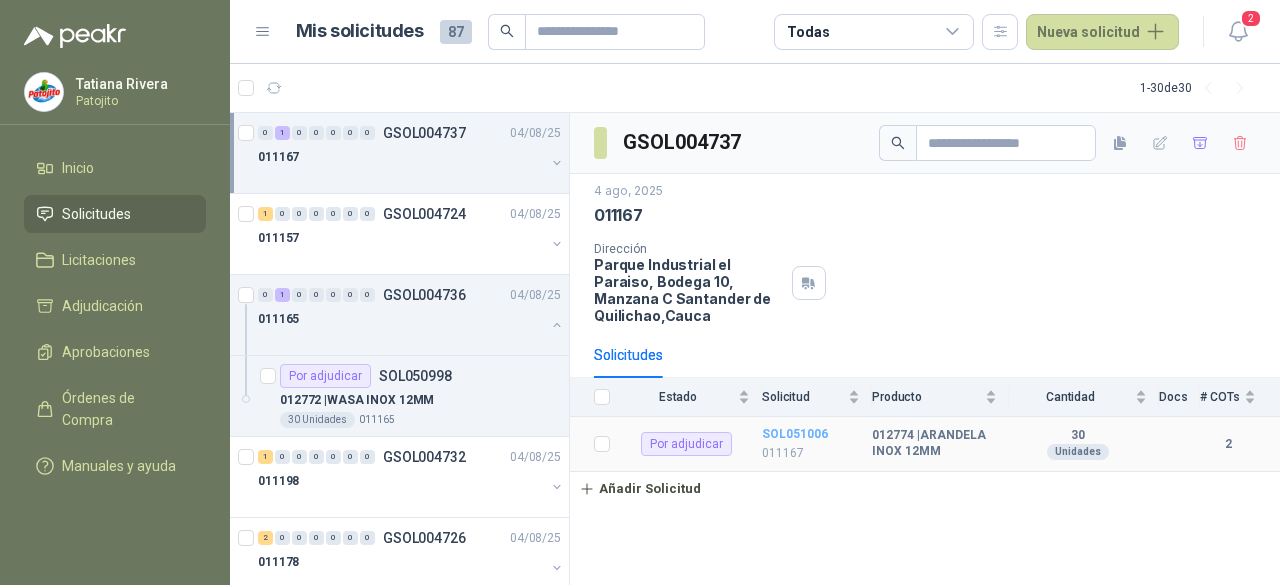click on "SOL051006" at bounding box center [795, 434] 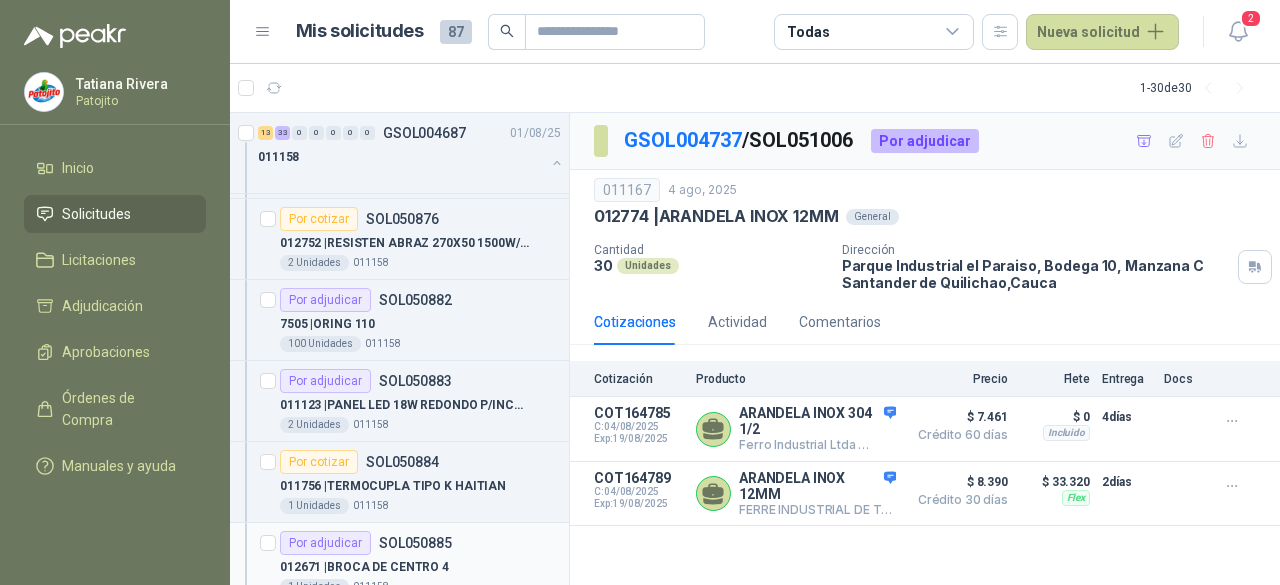 scroll, scrollTop: 6000, scrollLeft: 0, axis: vertical 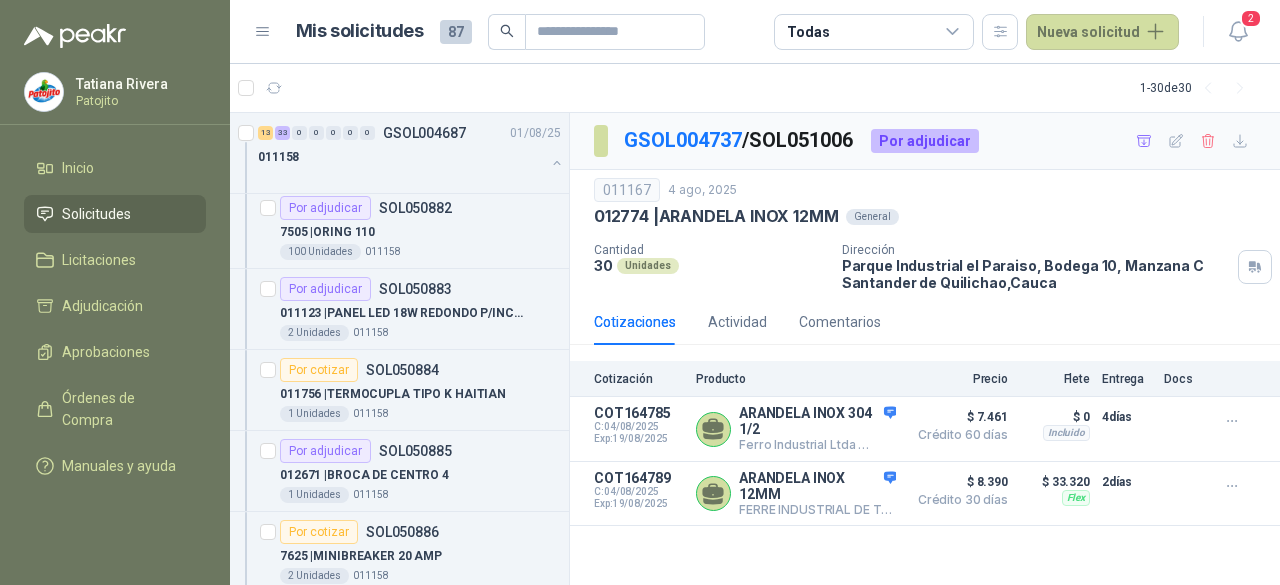 click on "Solicitudes" at bounding box center [96, 214] 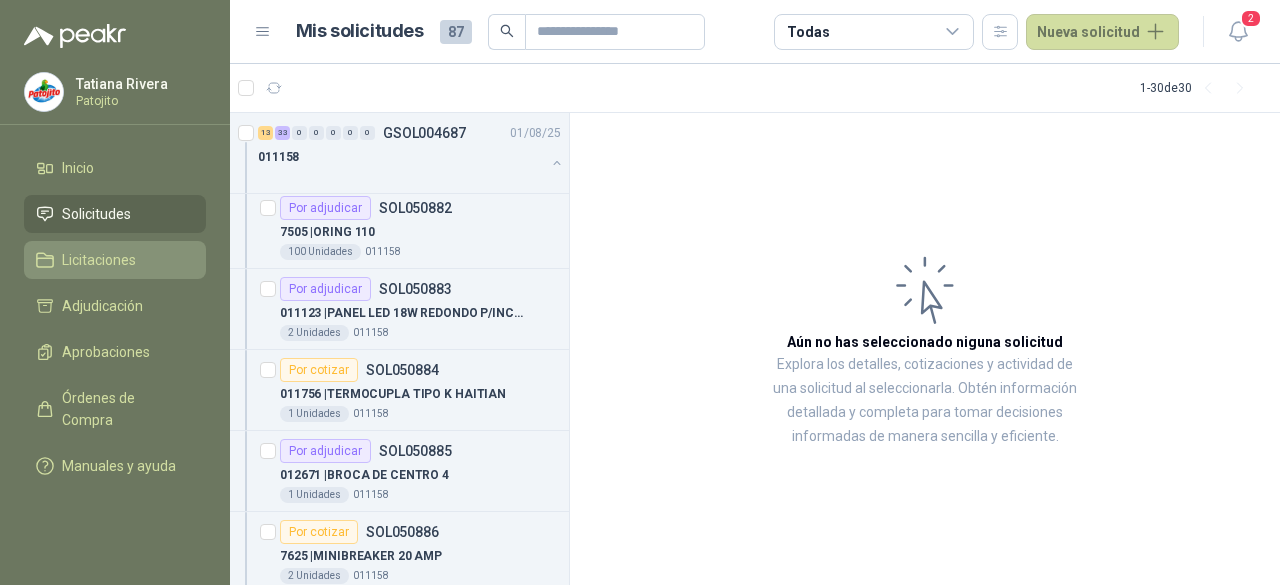 click on "Licitaciones" at bounding box center (115, 260) 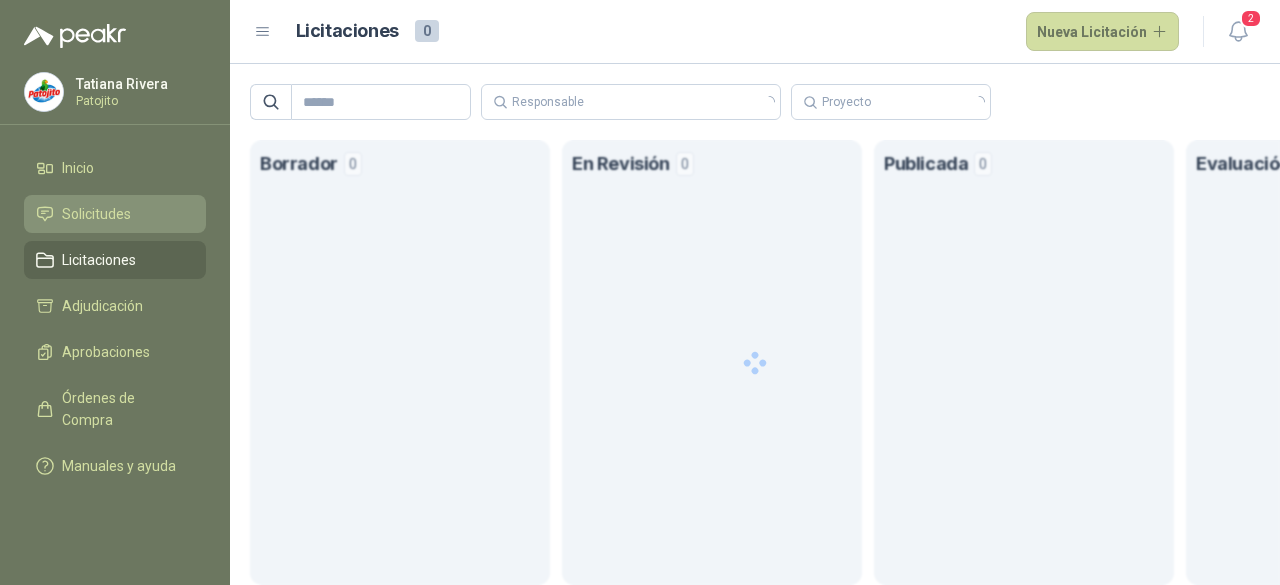 click on "Solicitudes" at bounding box center [96, 214] 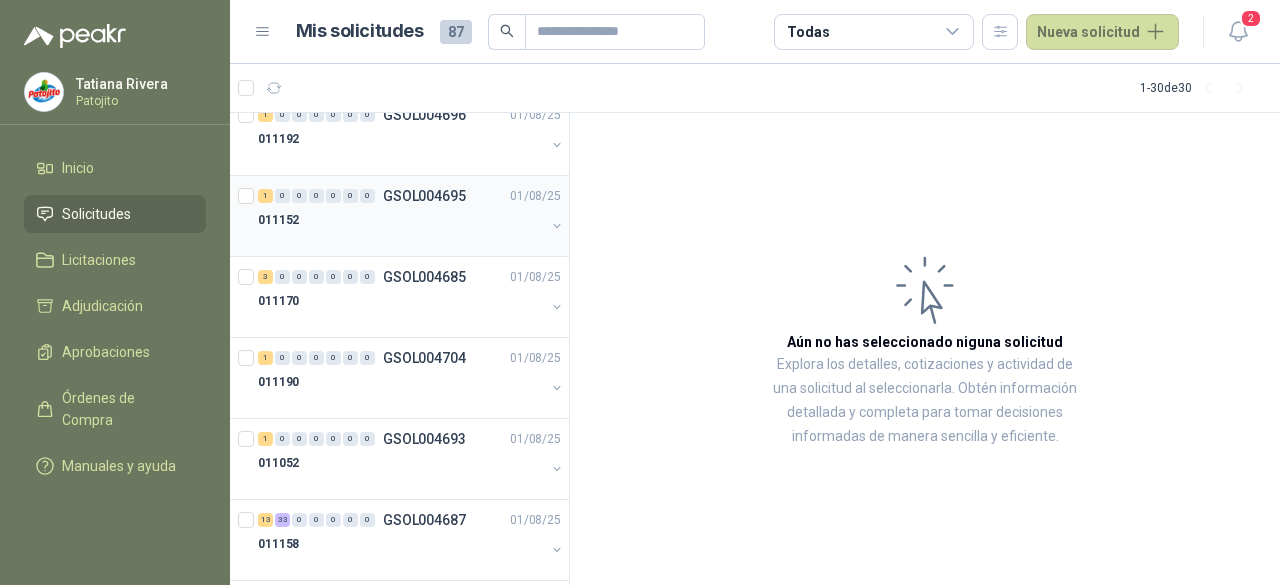 scroll, scrollTop: 1974, scrollLeft: 0, axis: vertical 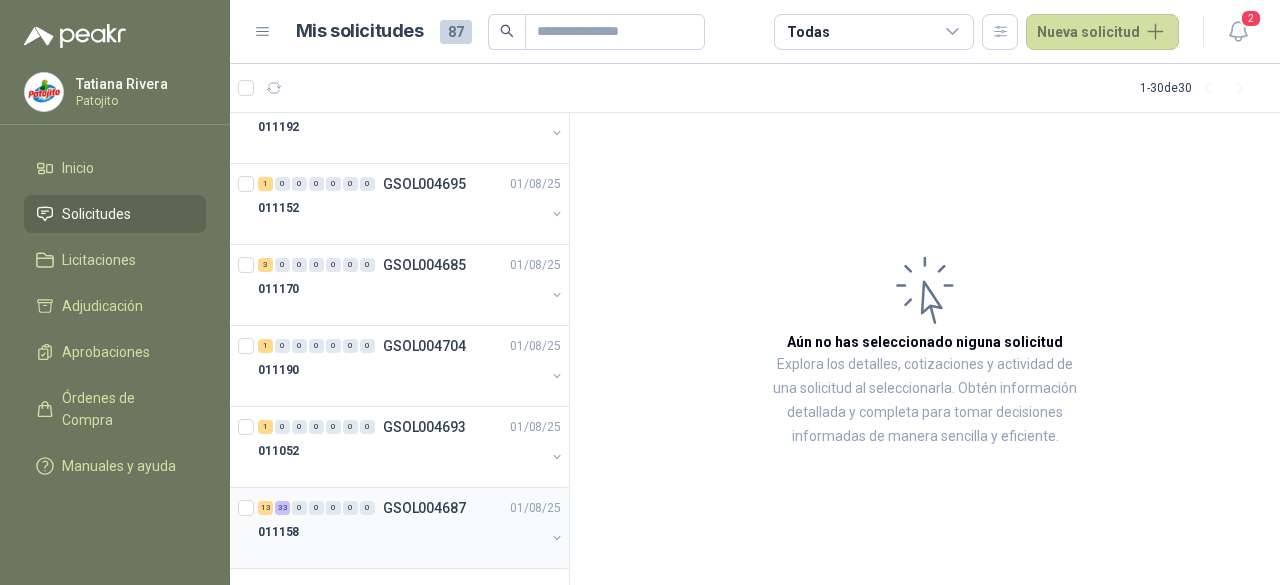 click on "011158" at bounding box center [401, 532] 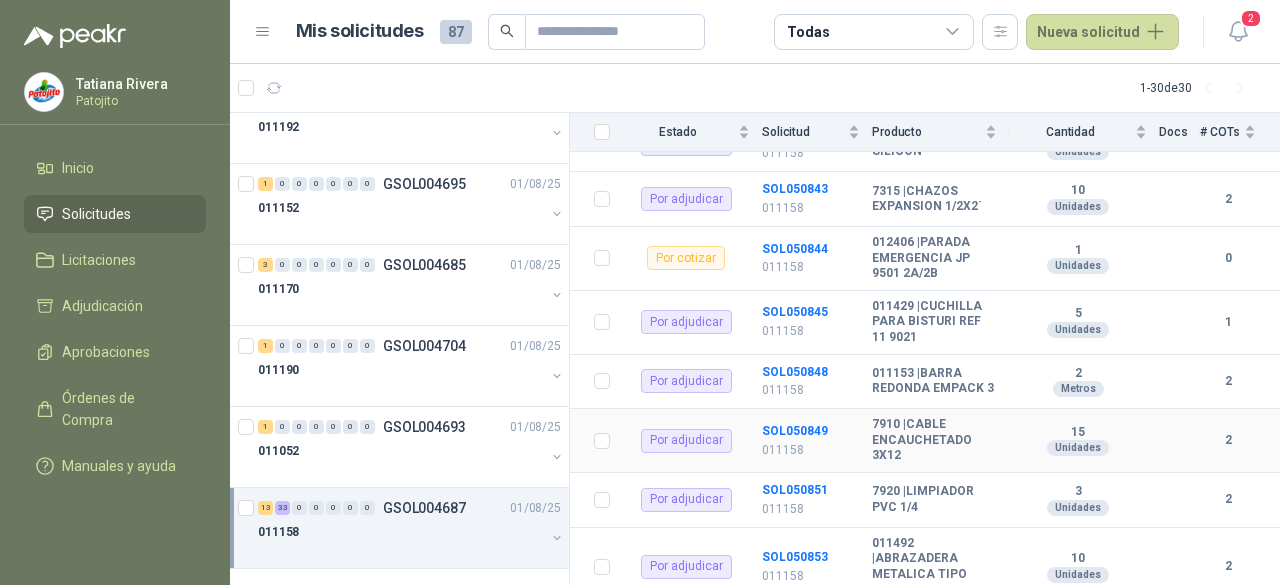 scroll, scrollTop: 1400, scrollLeft: 0, axis: vertical 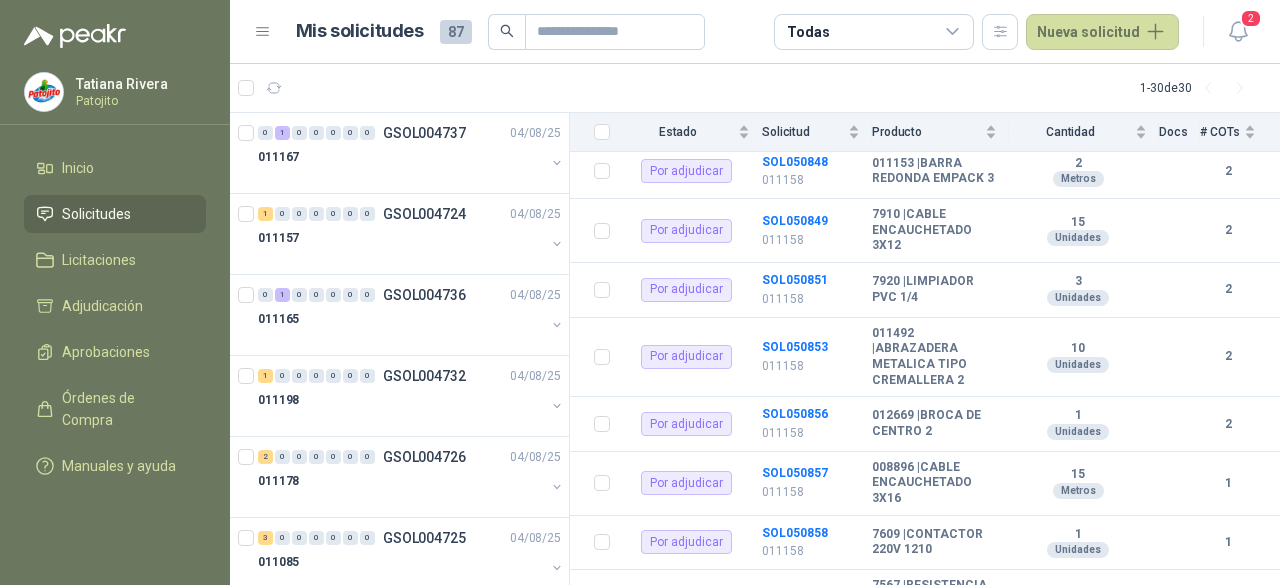 click on "Solicitudes" at bounding box center (115, 214) 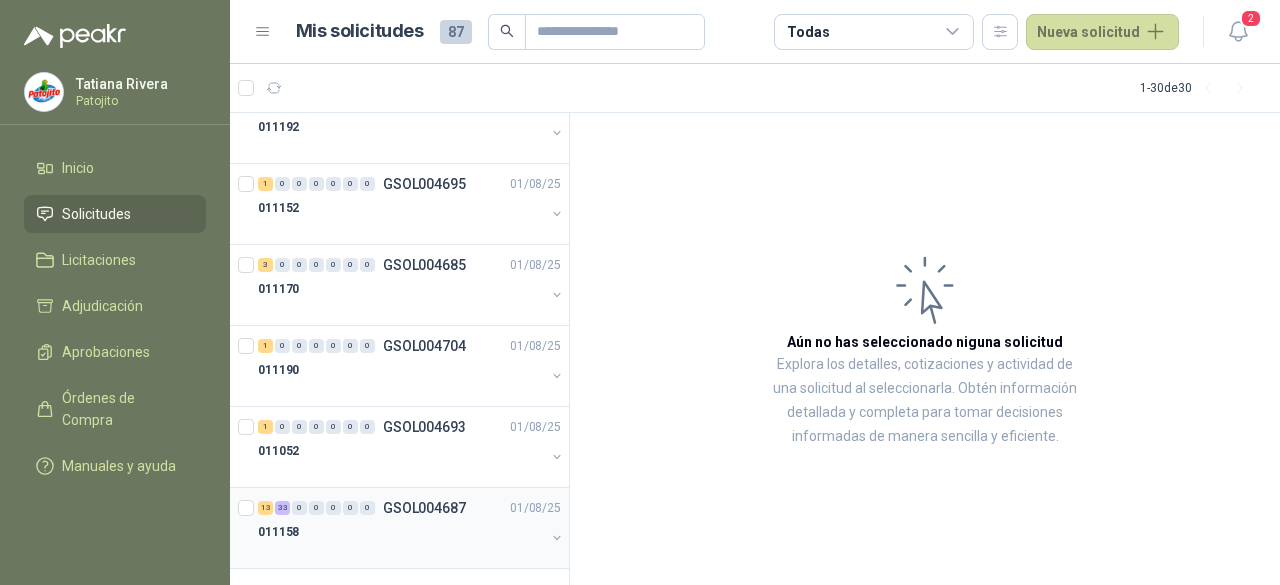 scroll, scrollTop: 1974, scrollLeft: 0, axis: vertical 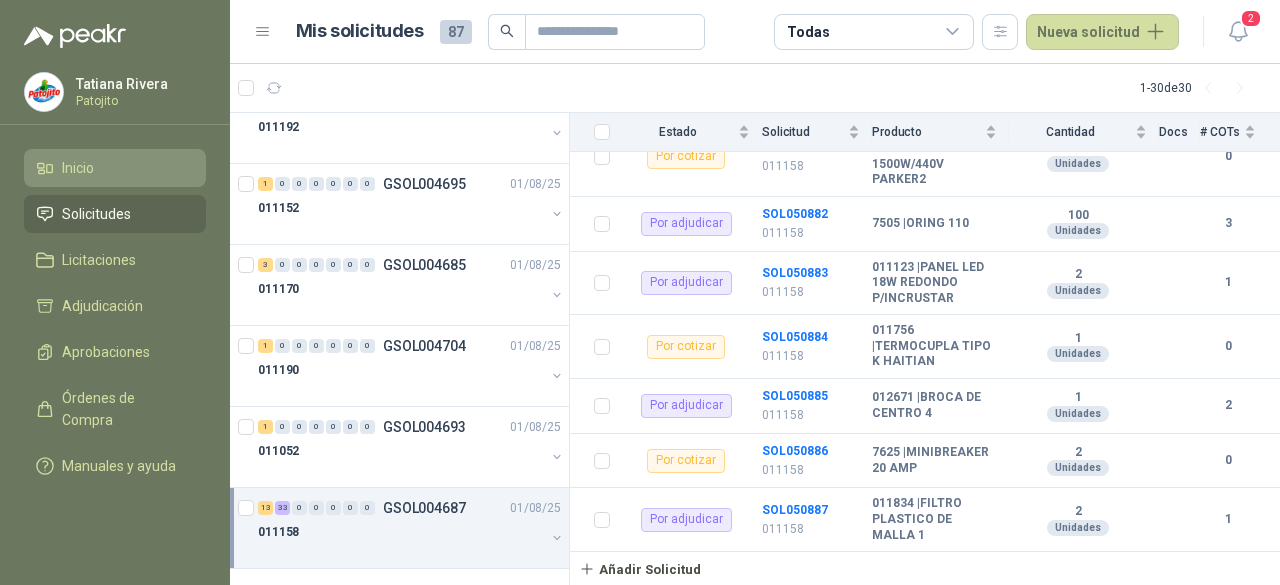 click on "Inicio" at bounding box center [78, 168] 